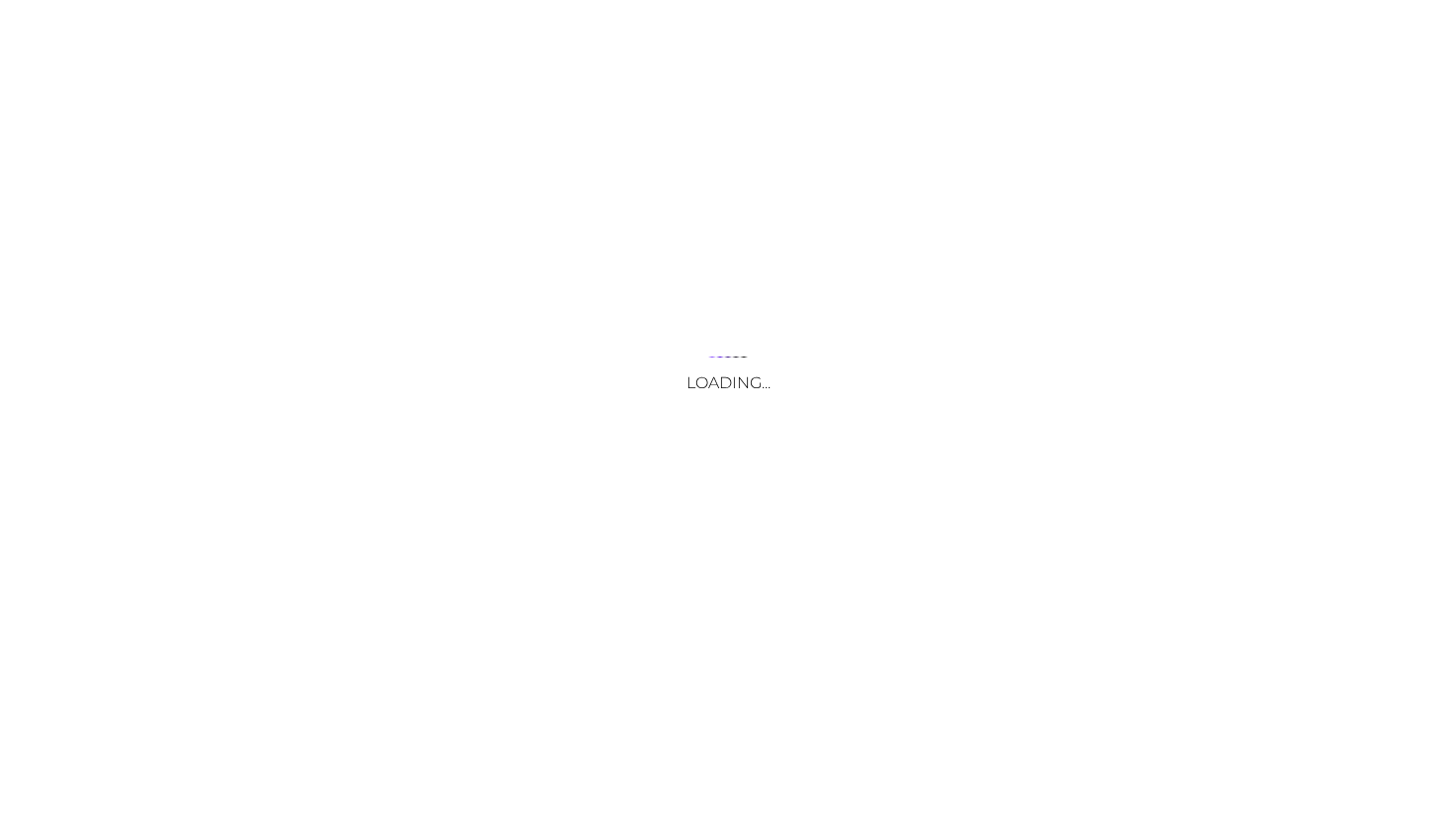 scroll, scrollTop: 0, scrollLeft: 0, axis: both 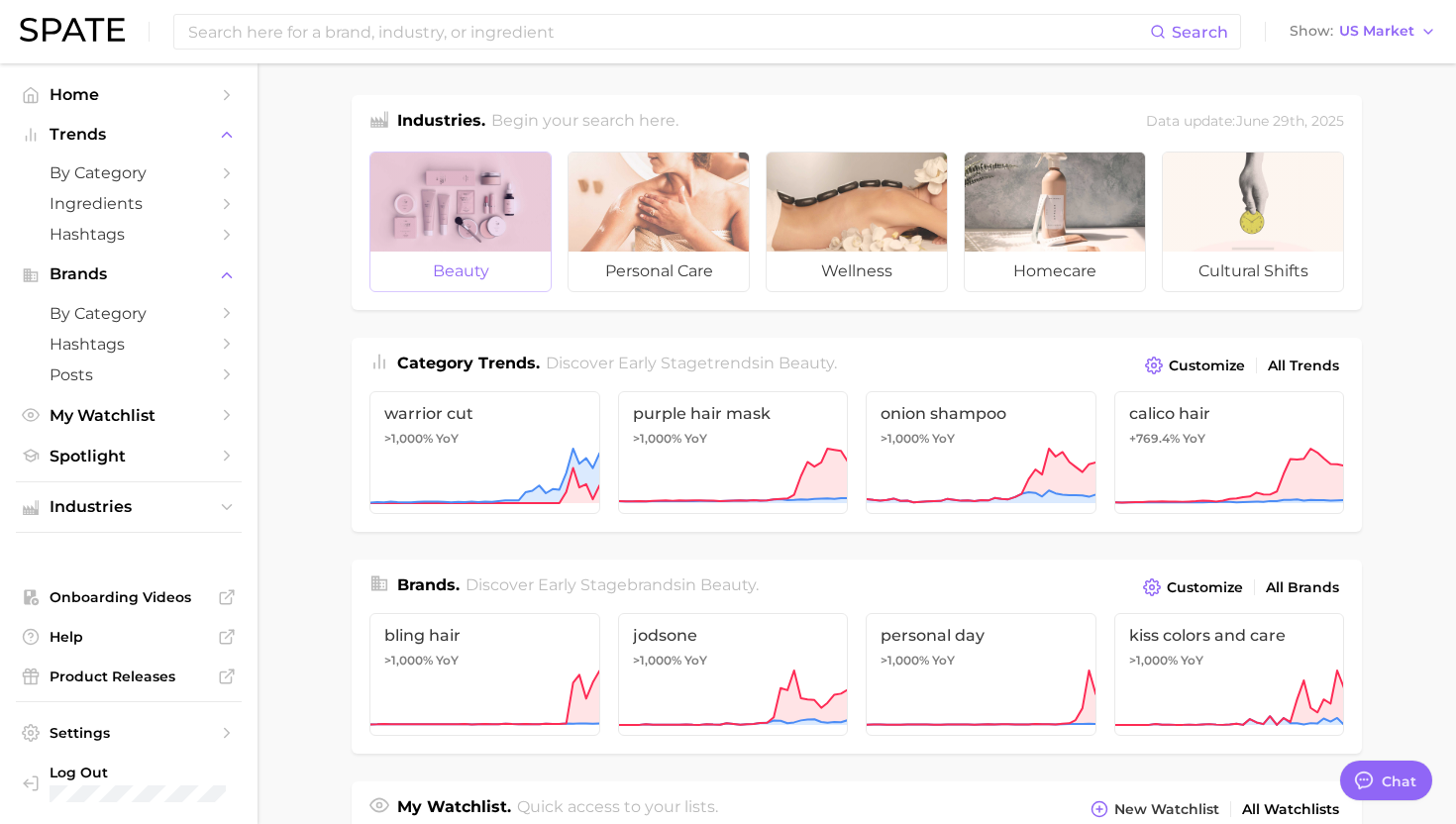 click at bounding box center (461, 202) 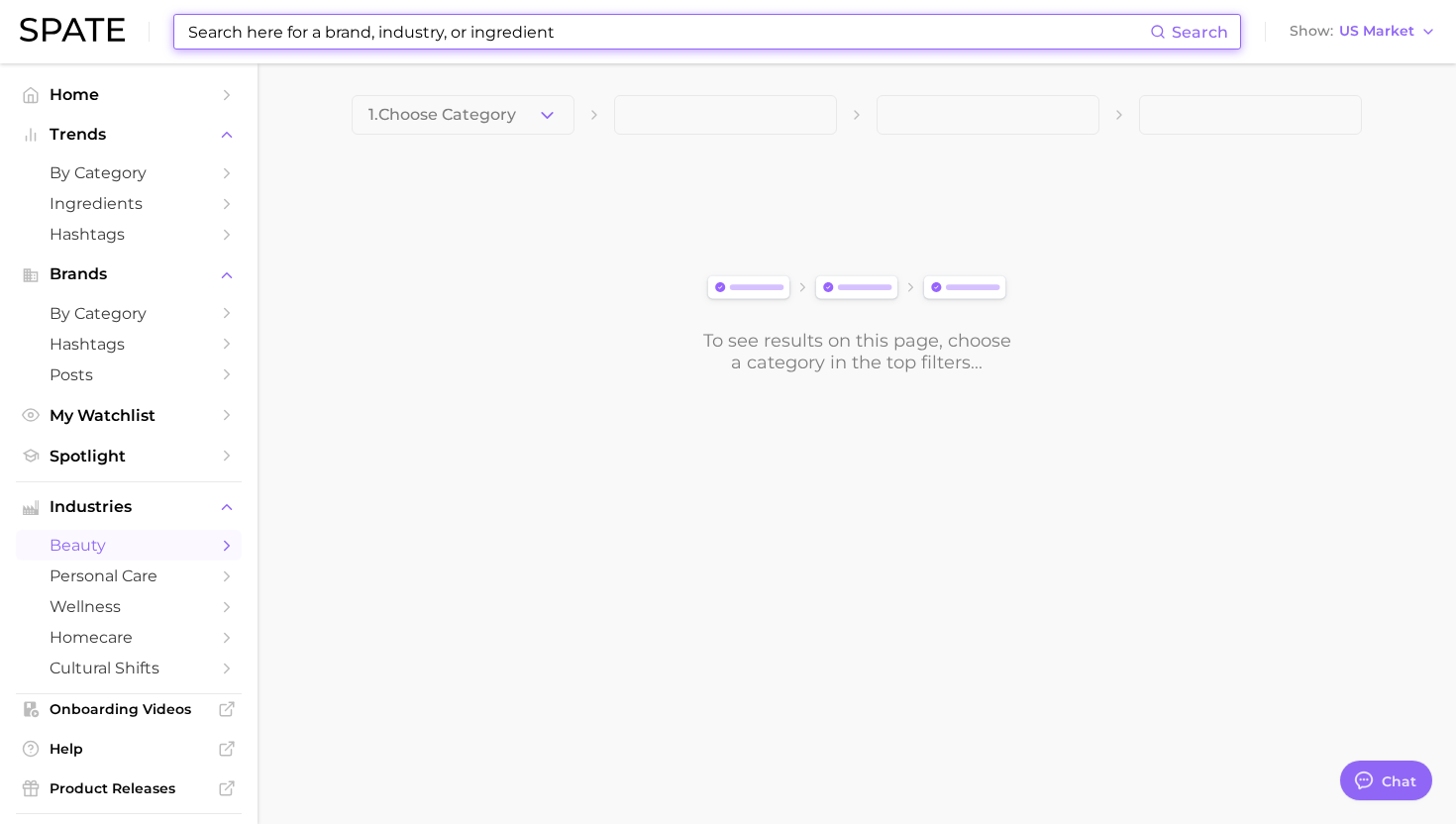 click at bounding box center (668, 32) 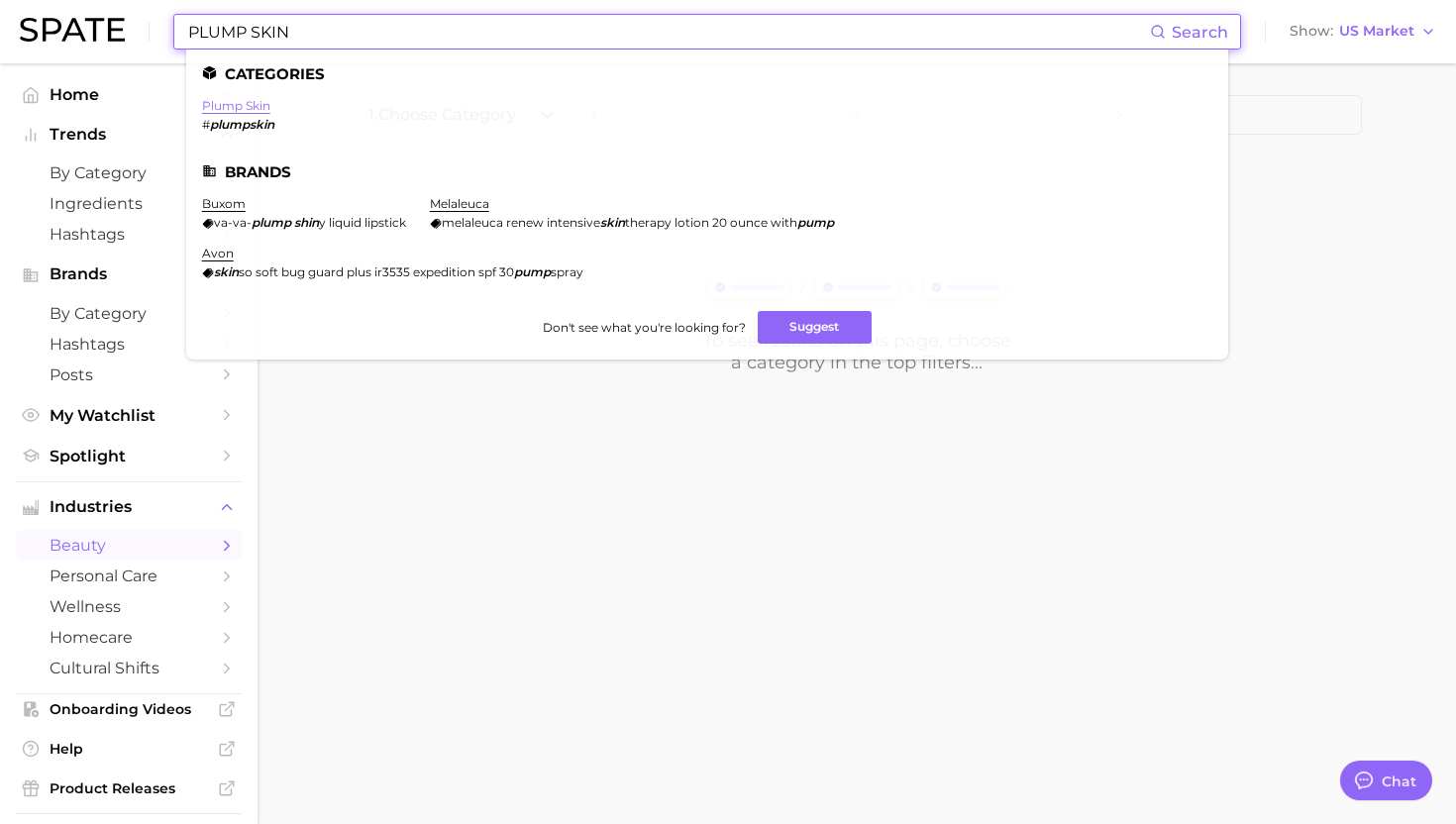 type on "PLUMP SKIN" 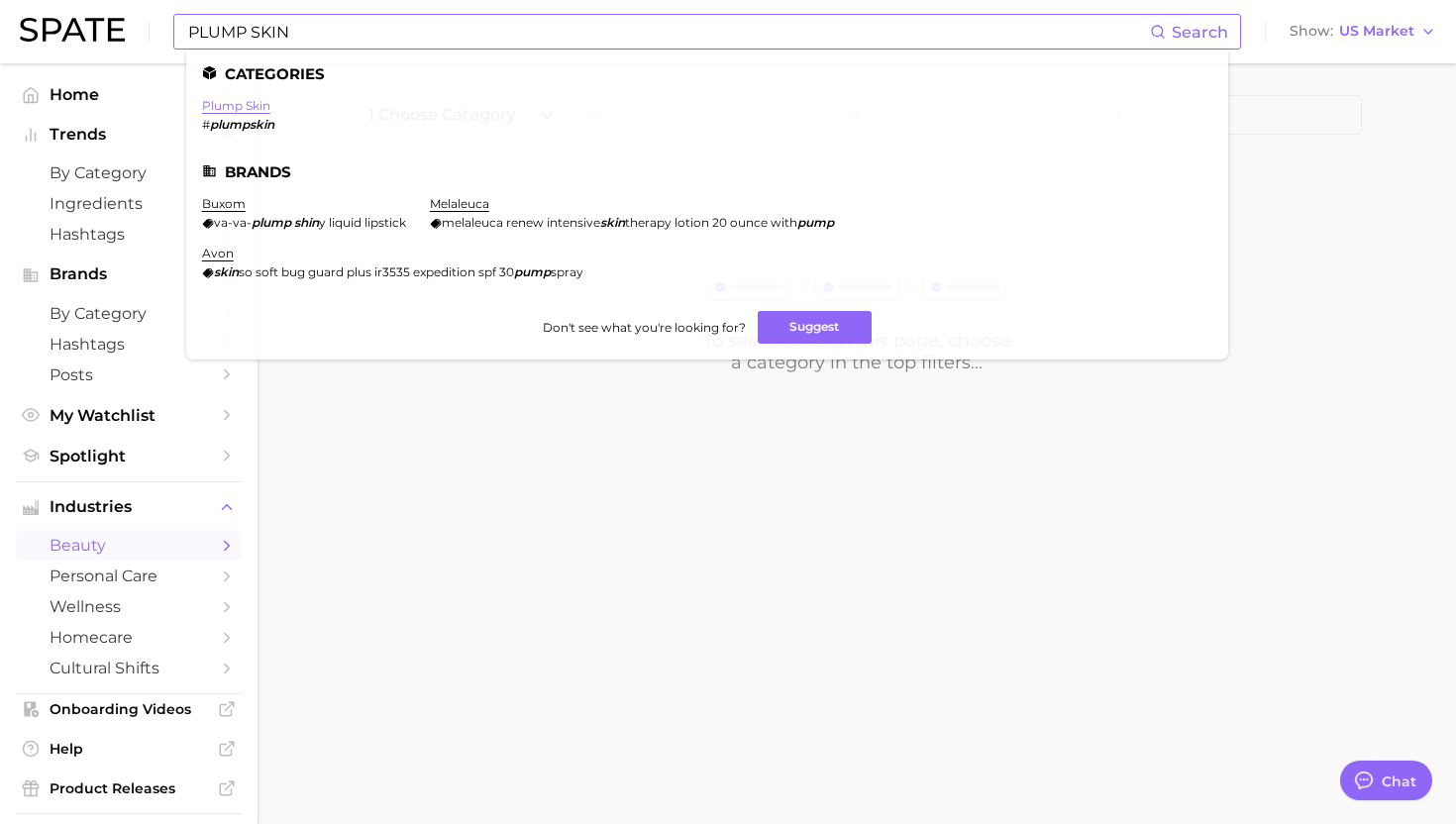 click on "plump skin" at bounding box center (236, 105) 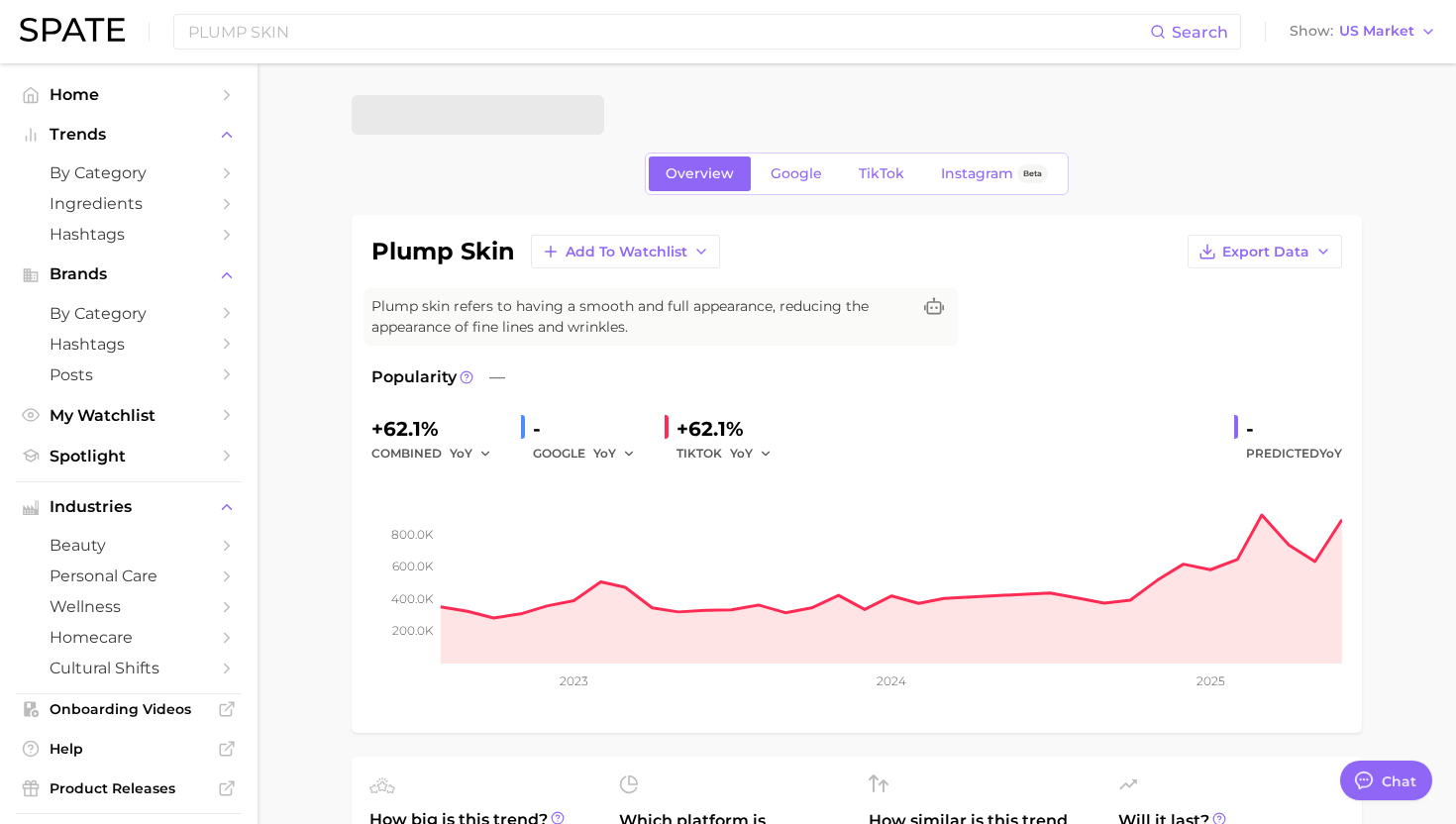 type on "x" 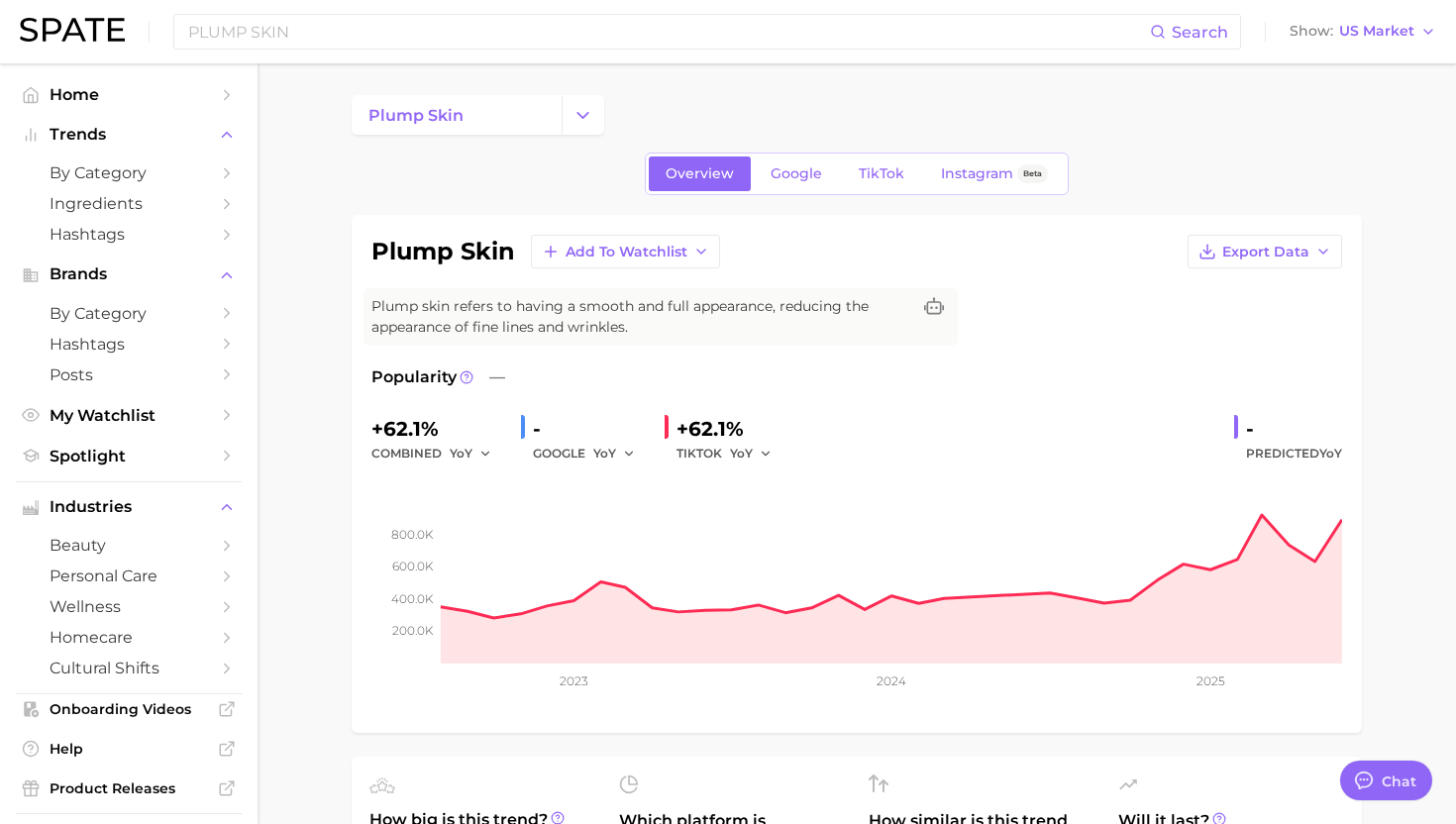 scroll, scrollTop: 33, scrollLeft: 0, axis: vertical 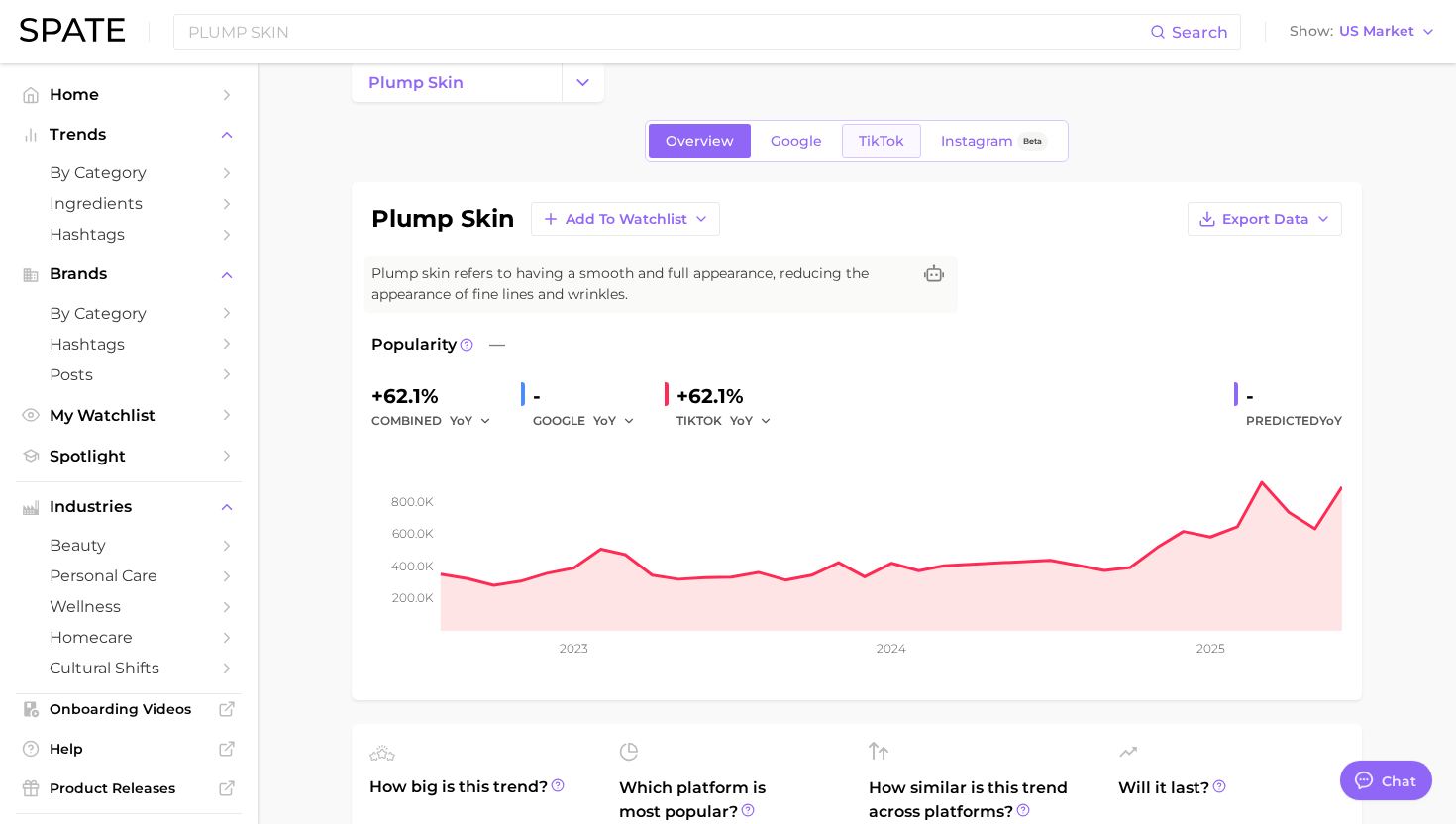click on "TikTok" at bounding box center (882, 141) 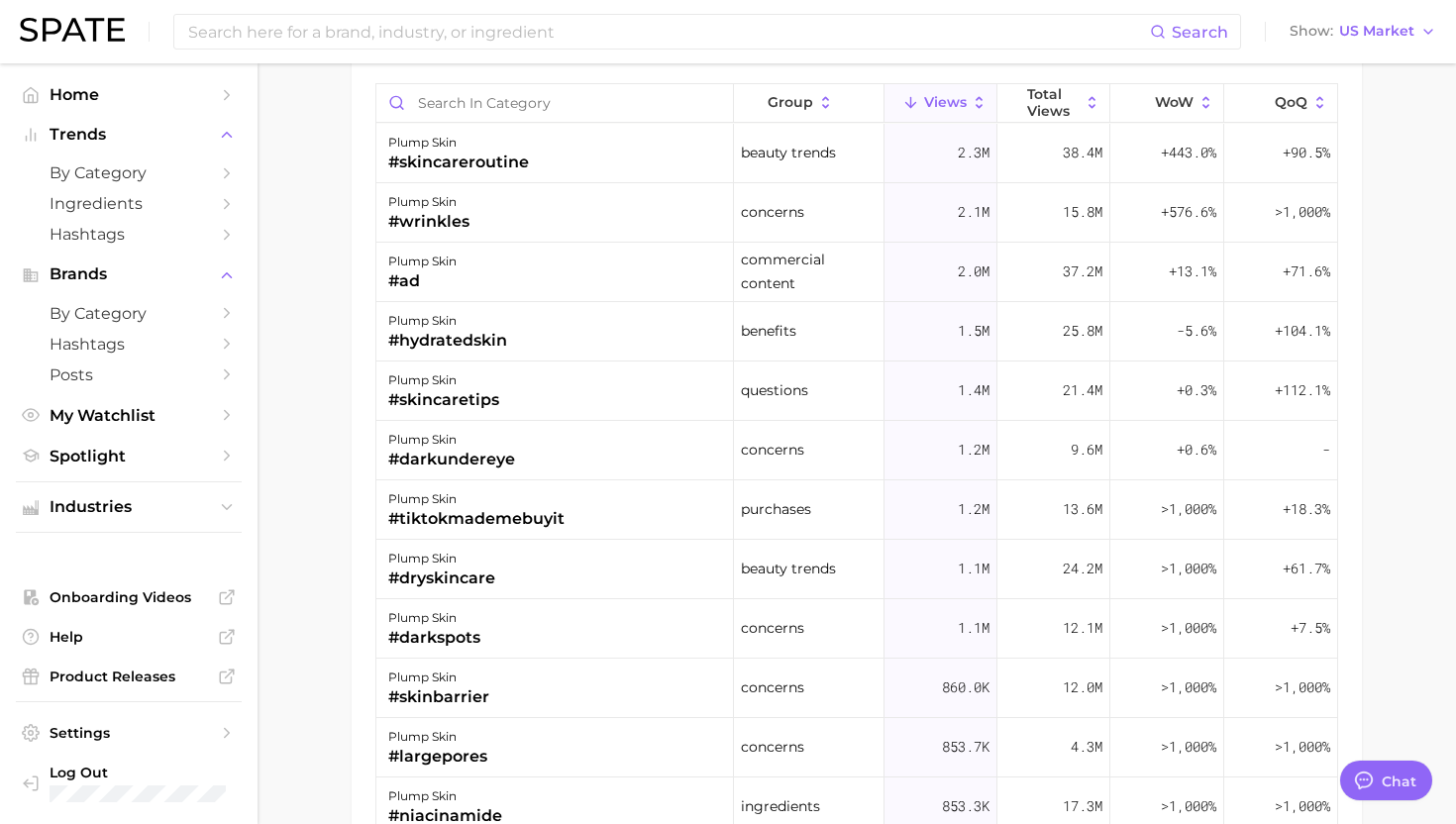 scroll, scrollTop: 1868, scrollLeft: 0, axis: vertical 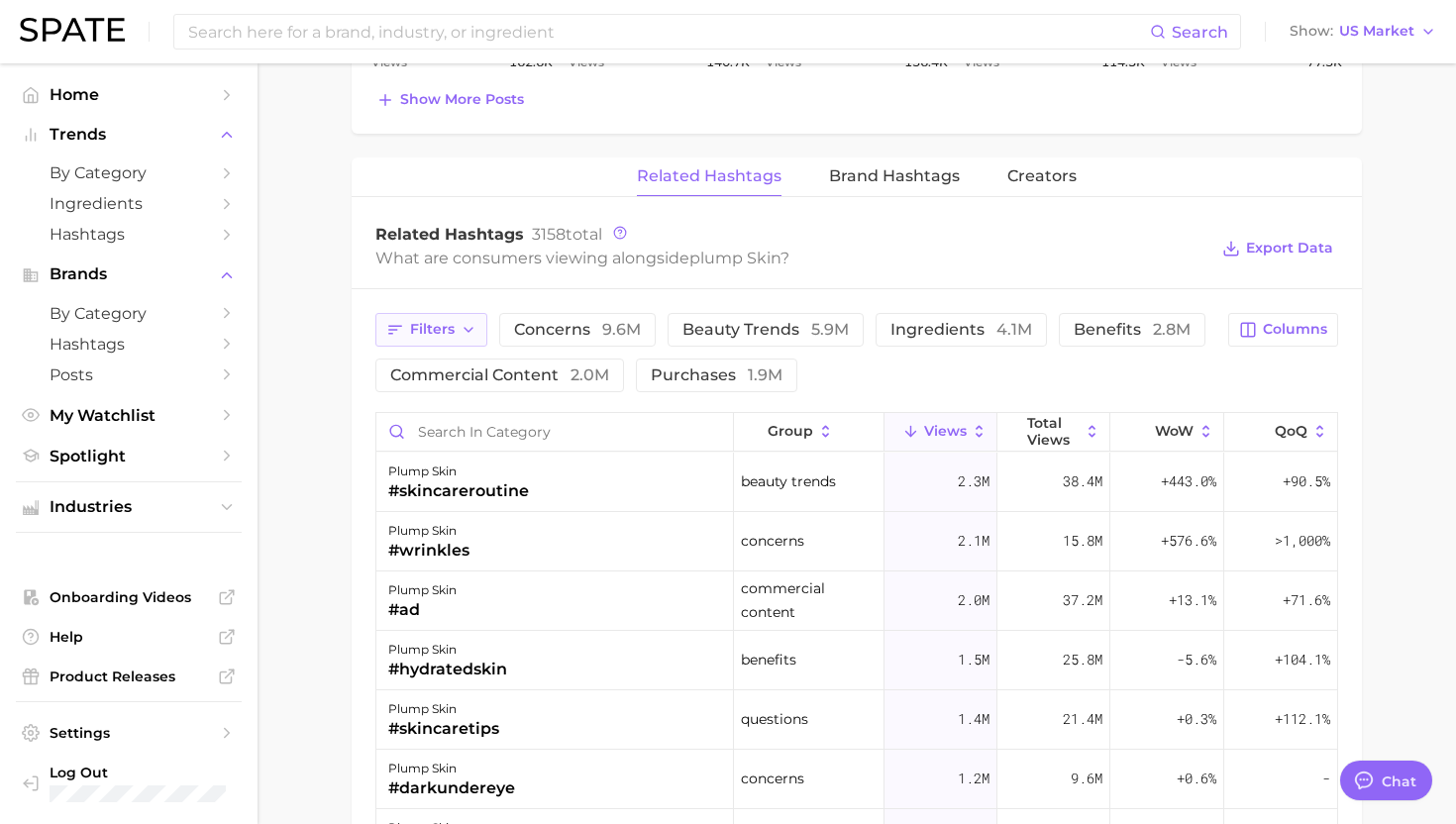 click on "Filters" at bounding box center [431, 330] 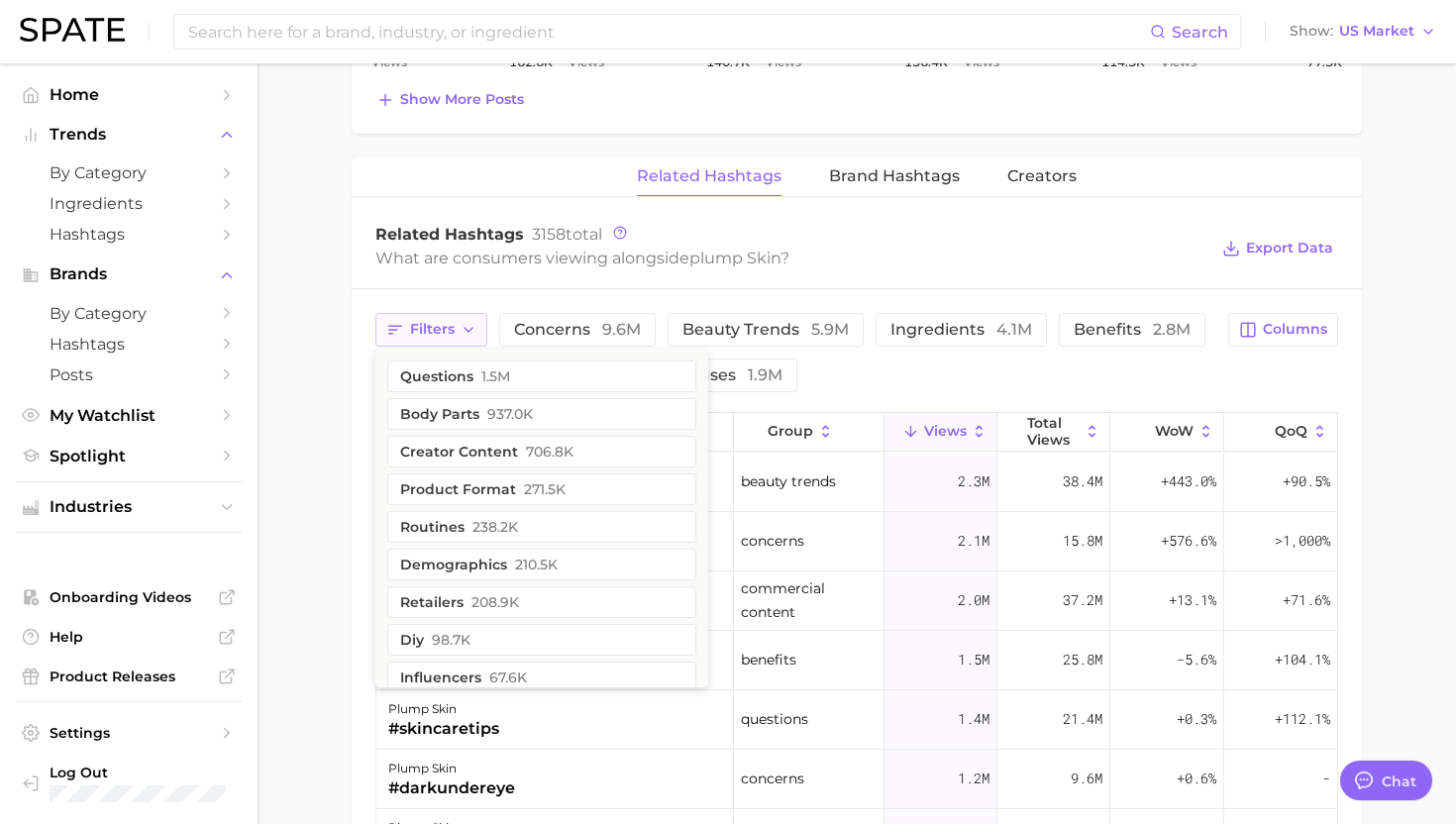 click on "Filters" at bounding box center [431, 330] 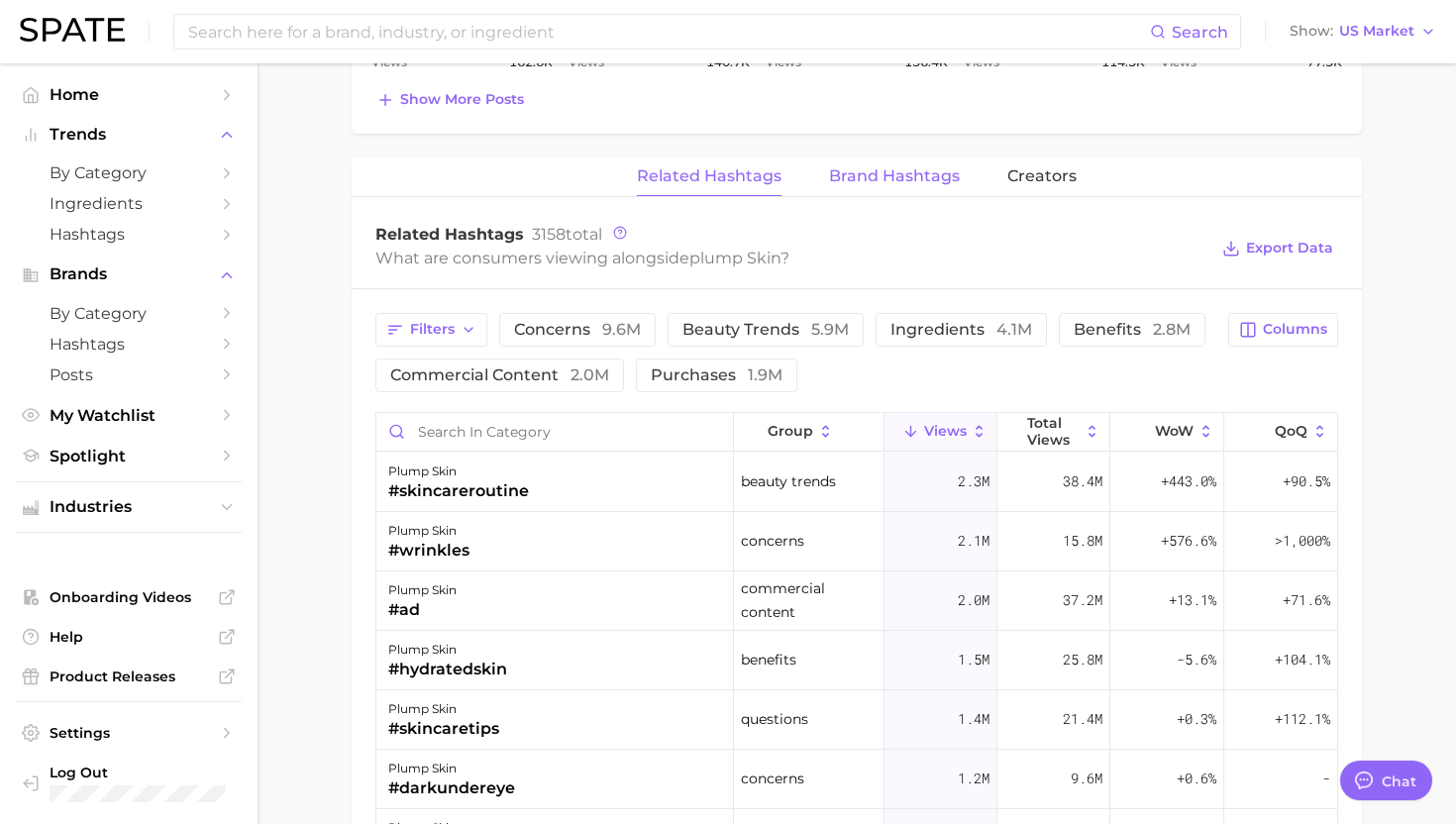 click on "Brand Hashtags" at bounding box center [894, 176] 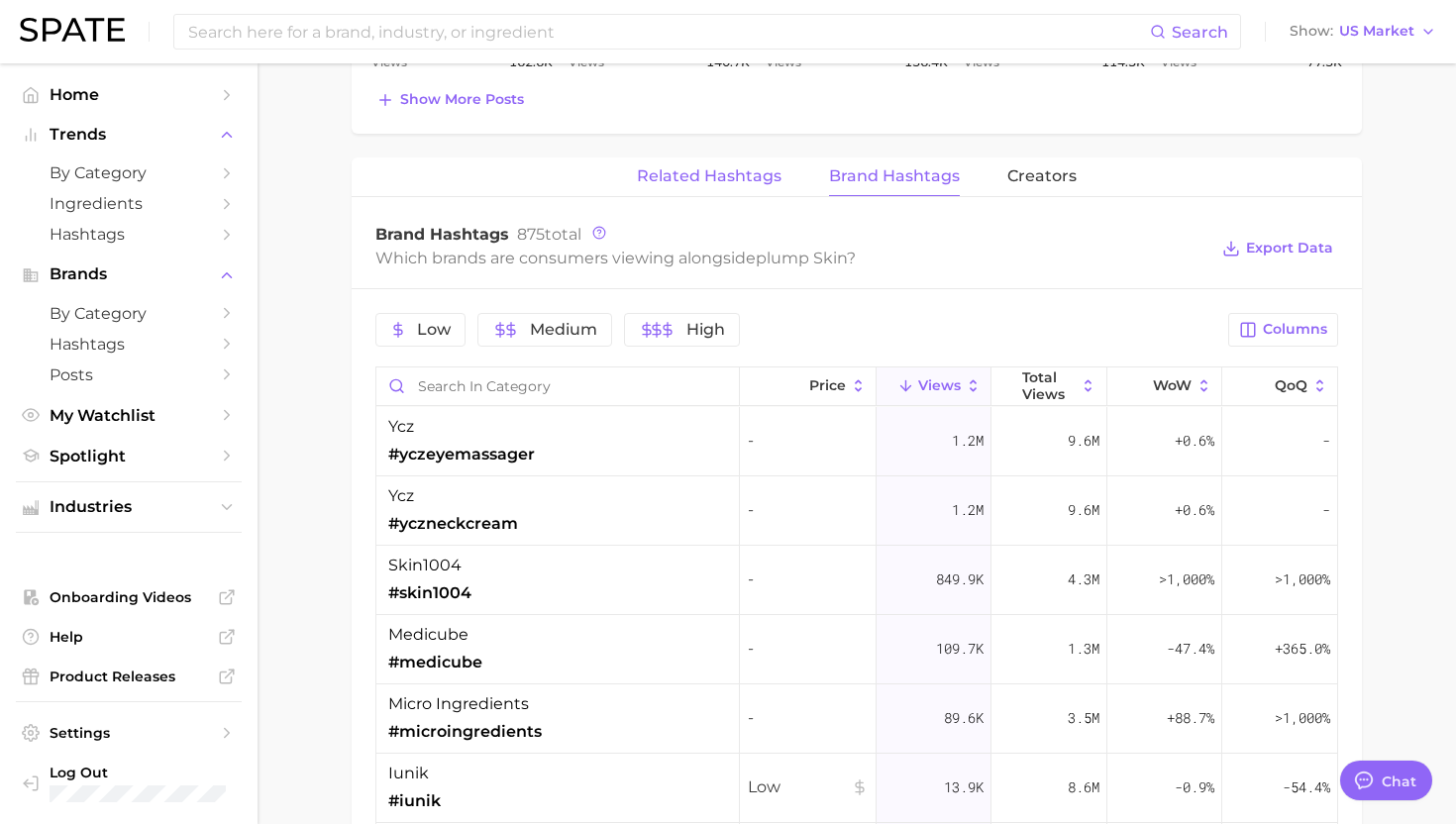 click on "Related Hashtags" at bounding box center (709, 176) 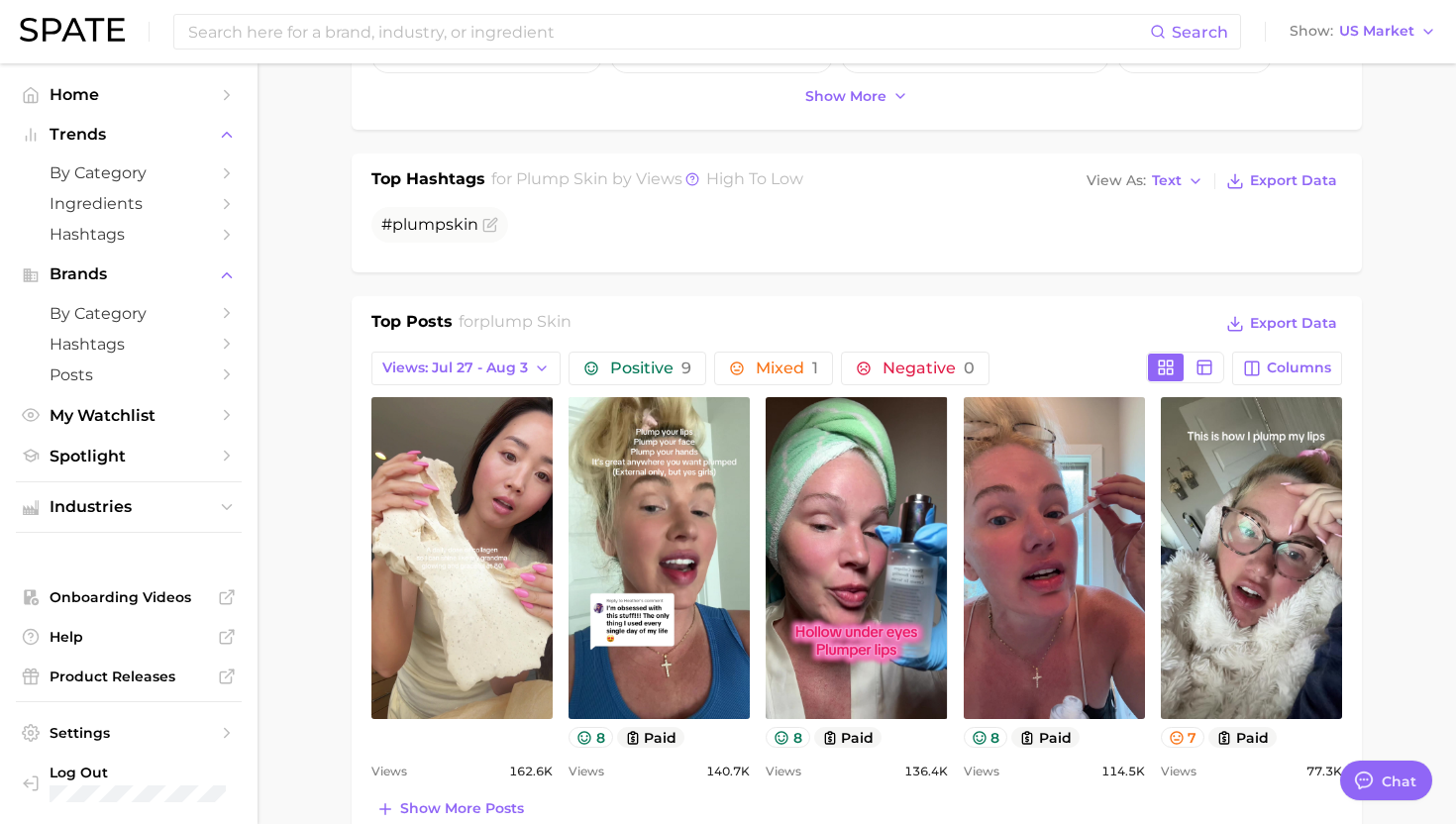 scroll, scrollTop: 712, scrollLeft: 0, axis: vertical 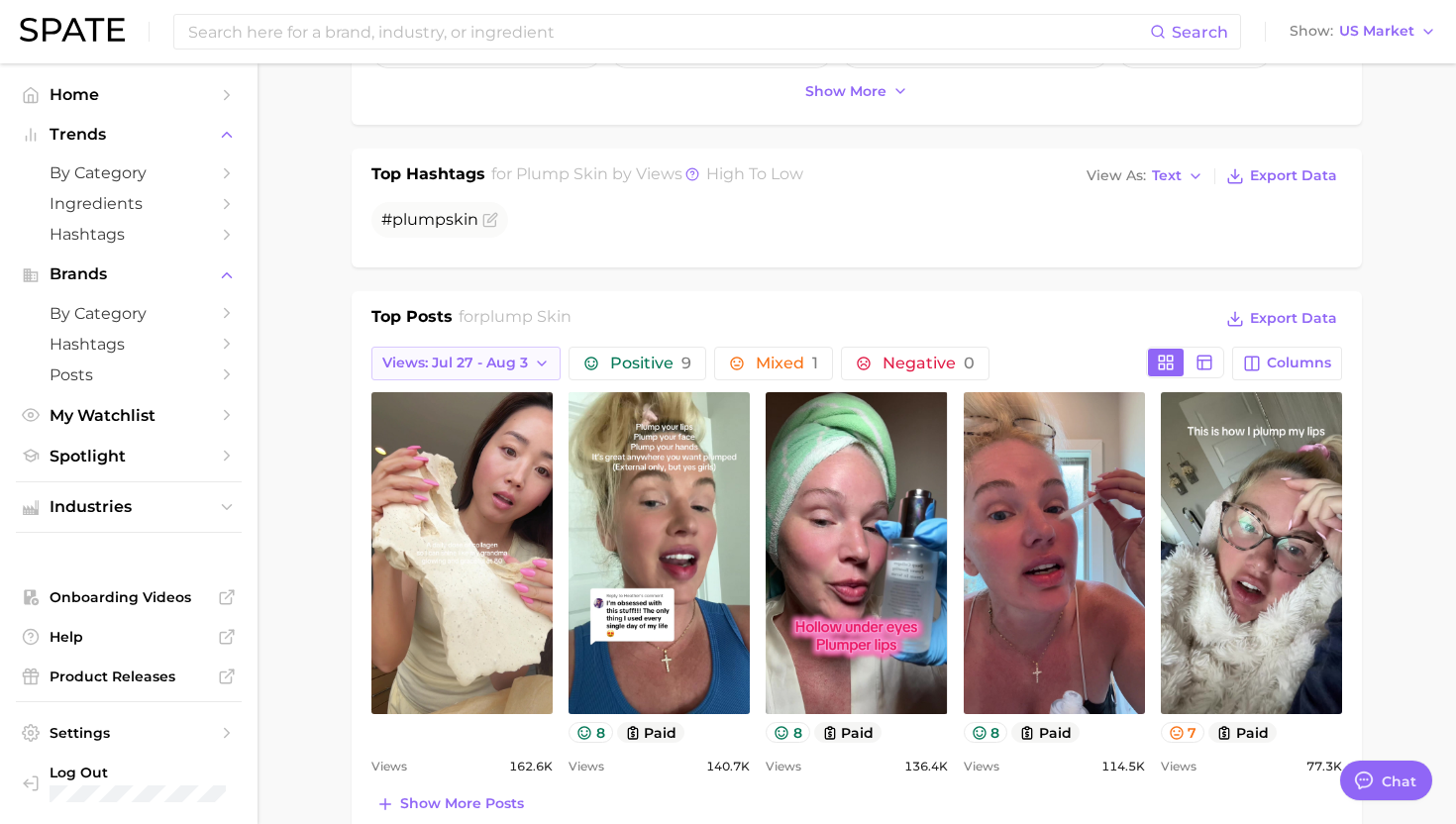 click on "Views: Jul 27 - Aug 3" at bounding box center (466, 363) 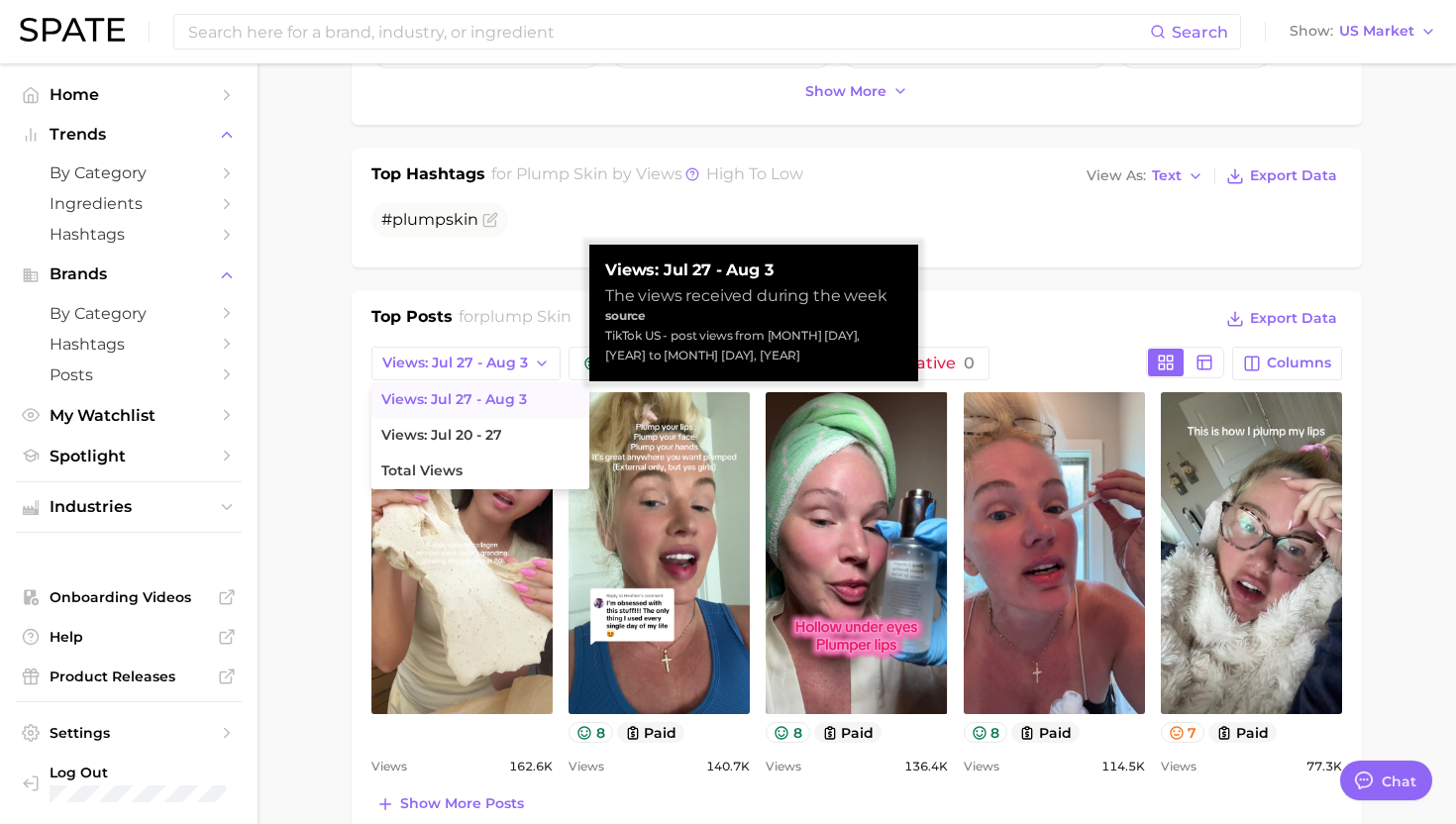 click on "Views: Jul 27 - Aug 3" at bounding box center [480, 400] 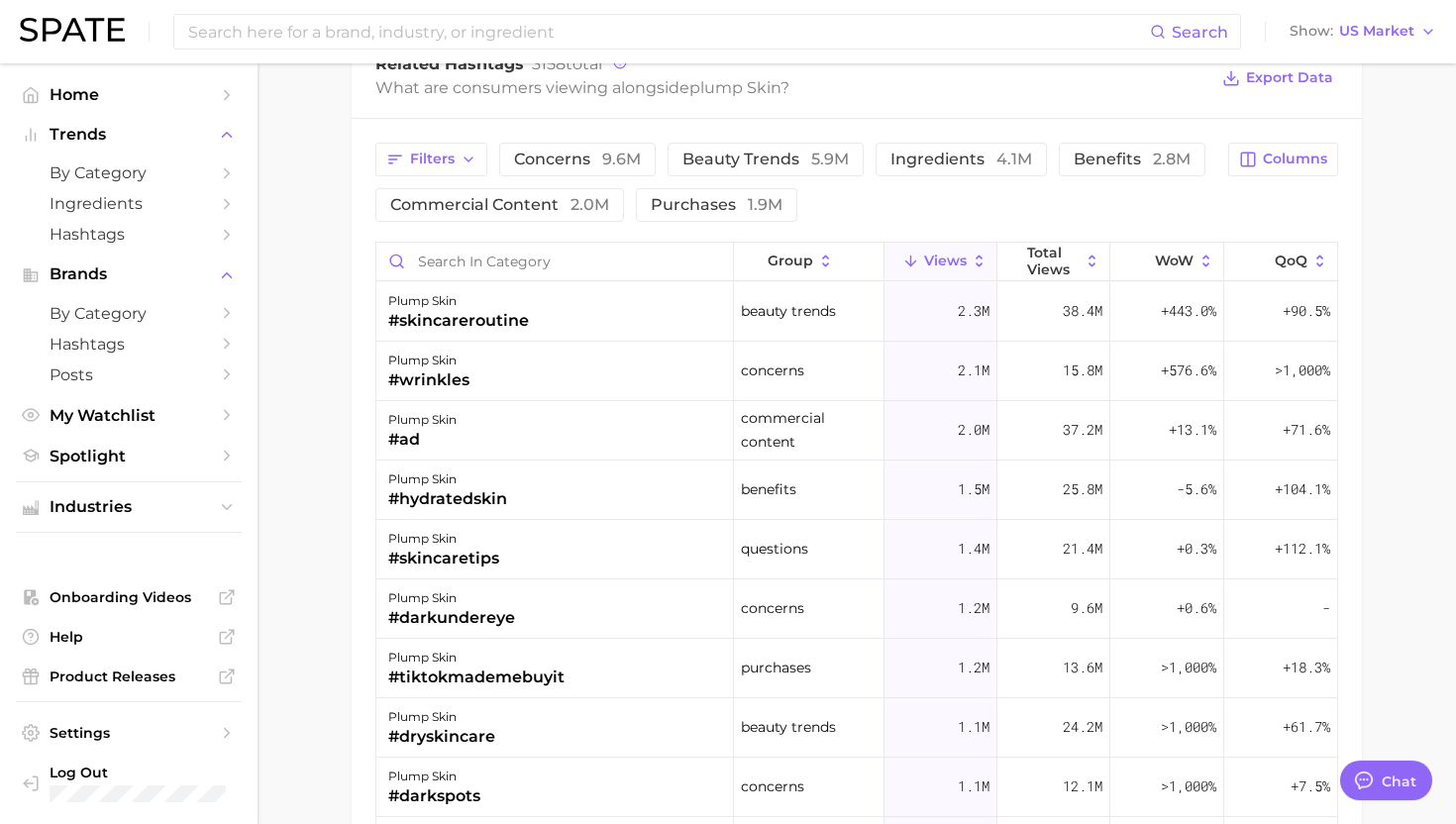 scroll, scrollTop: 1607, scrollLeft: 0, axis: vertical 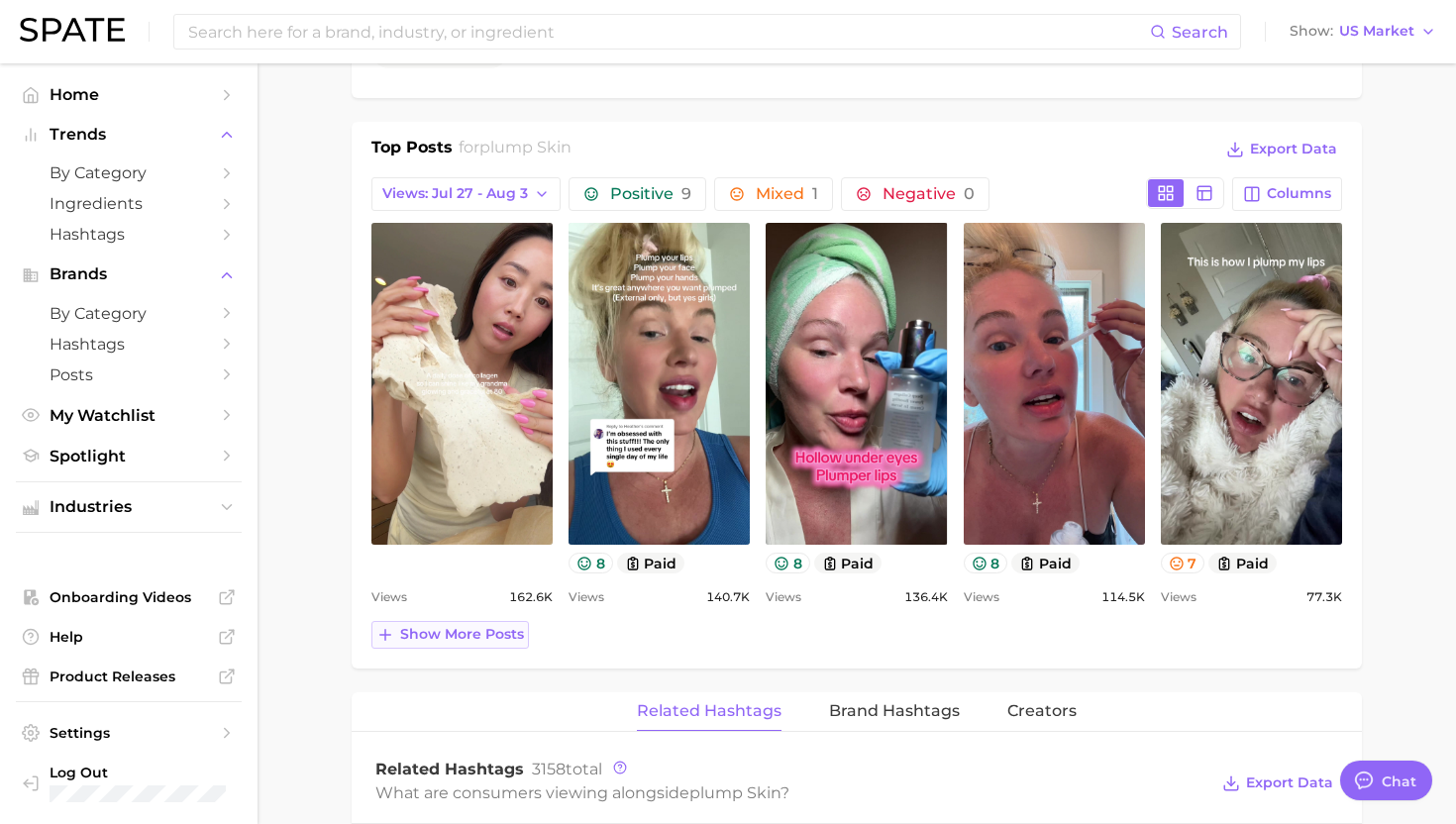 click on "Show more posts" at bounding box center (462, 634) 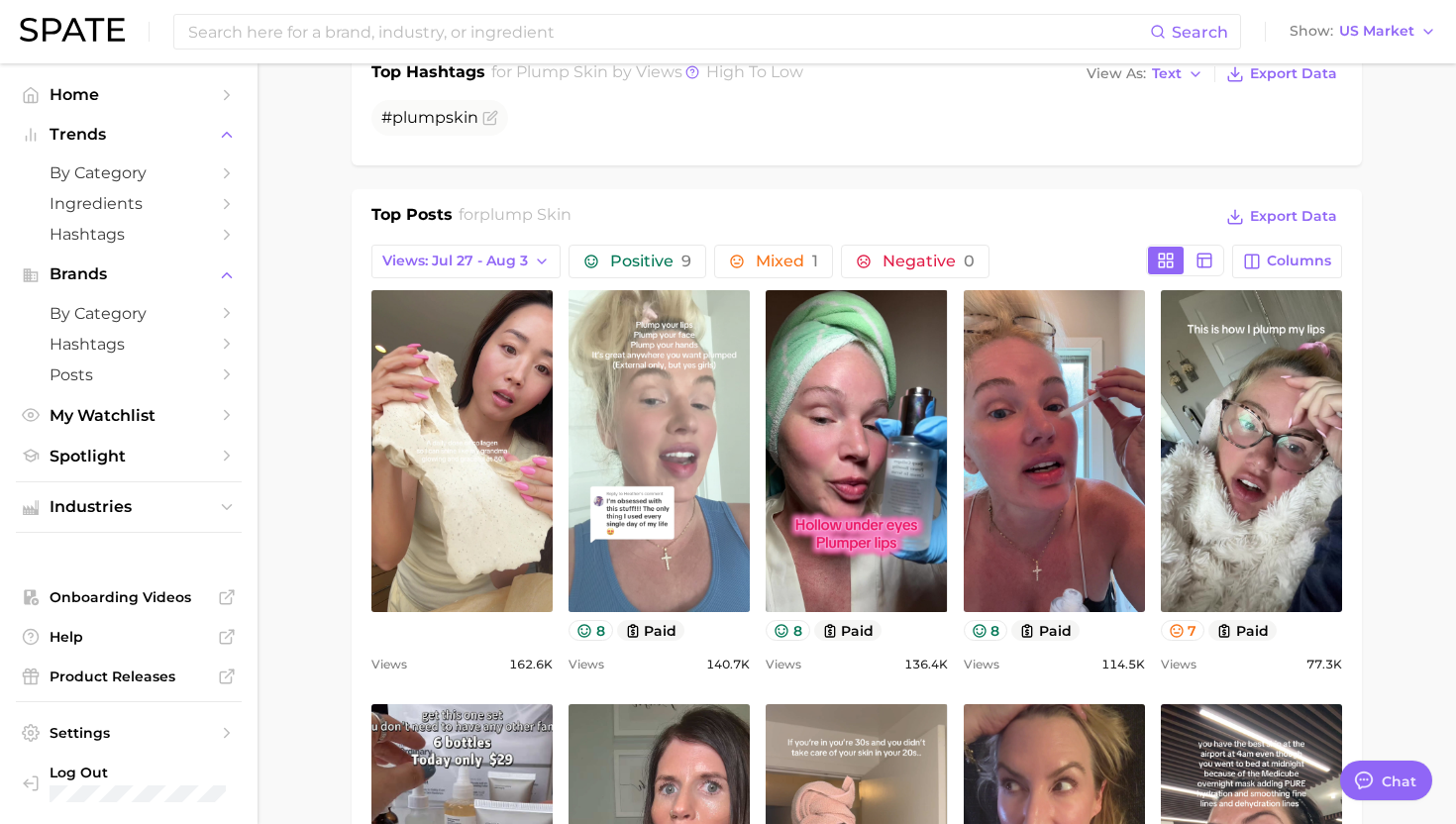 scroll, scrollTop: 813, scrollLeft: 0, axis: vertical 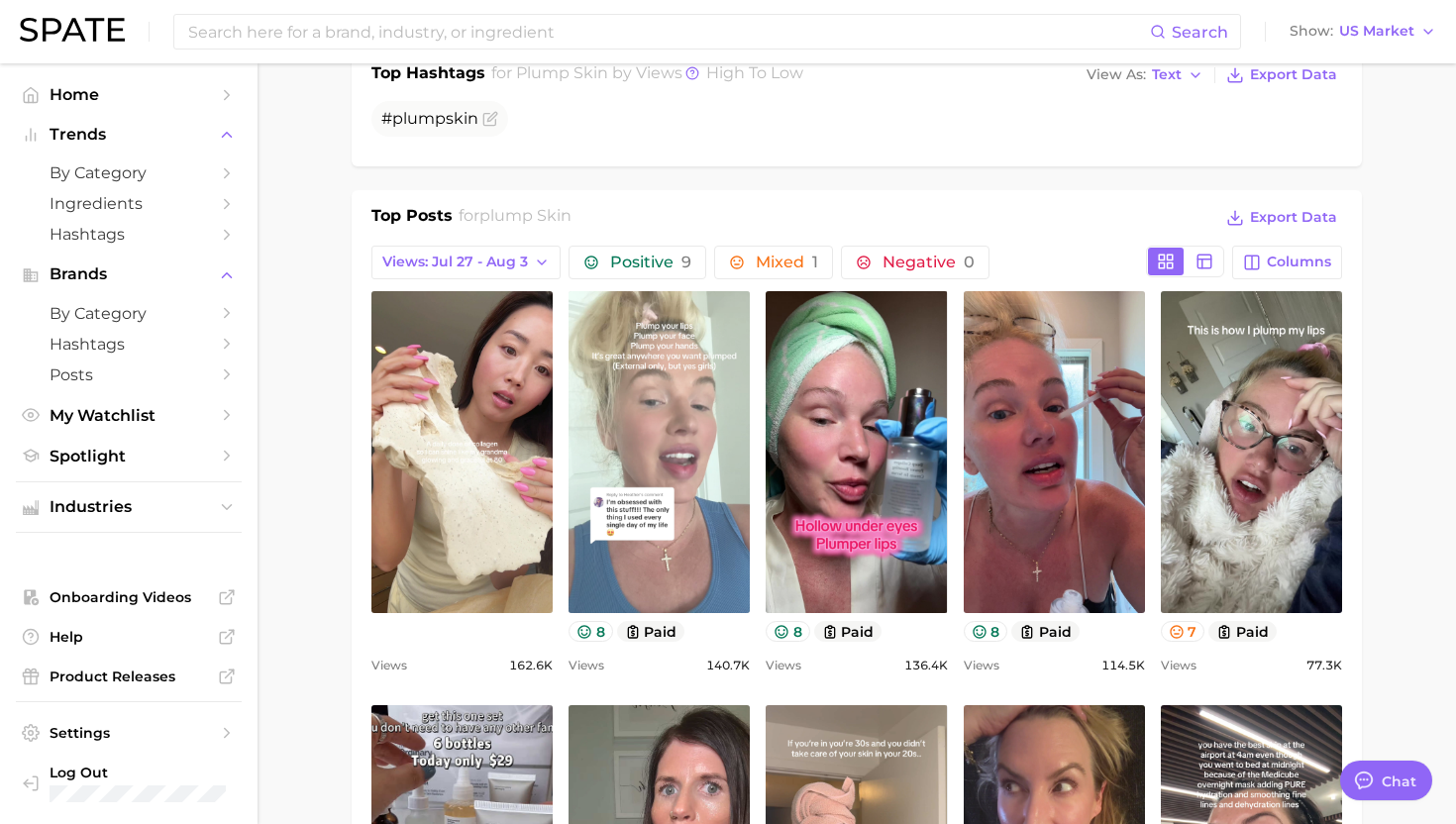 click on "view post on TikTok" at bounding box center (659, 452) 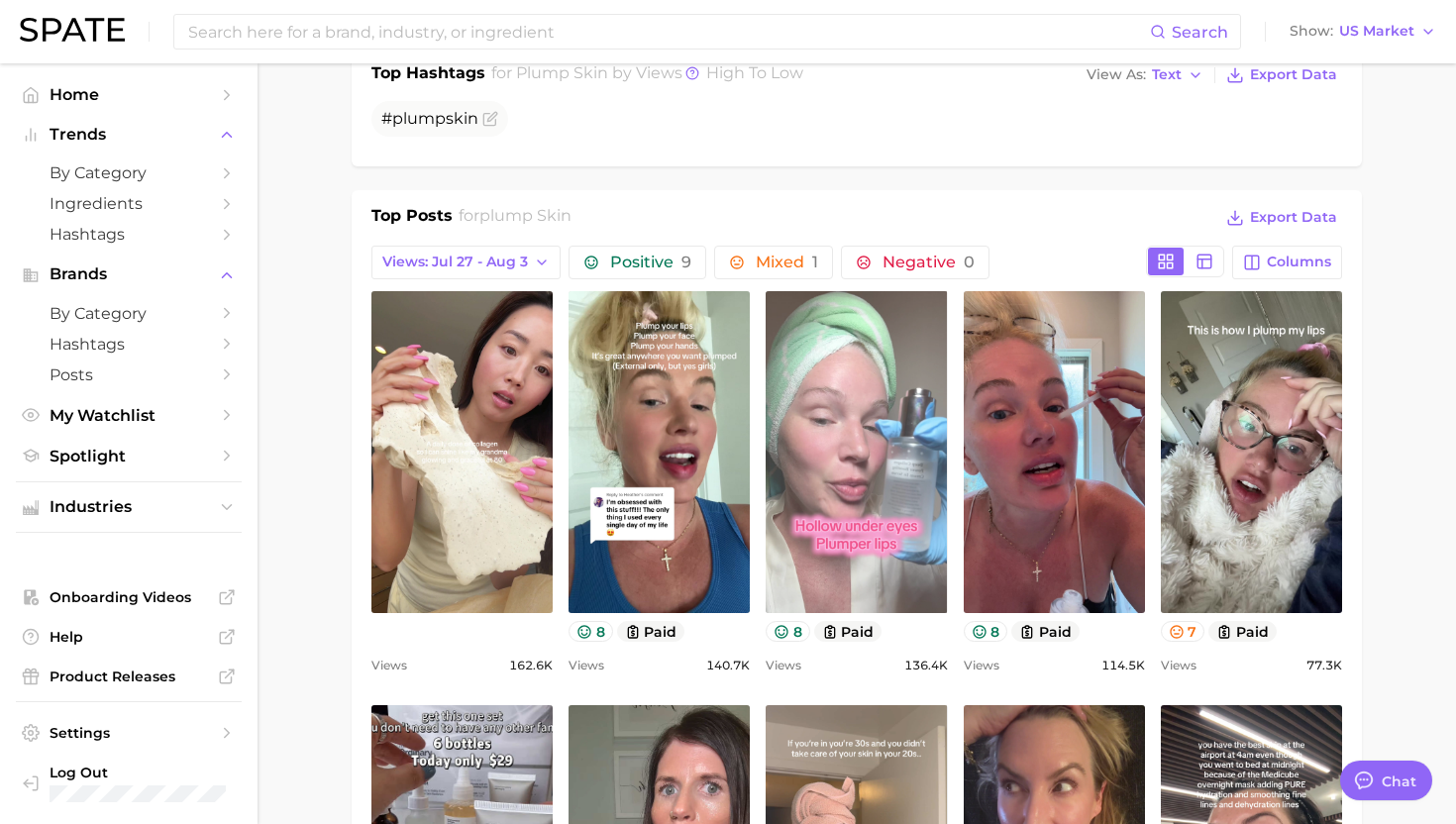 click on "view post on TikTok" at bounding box center (856, 452) 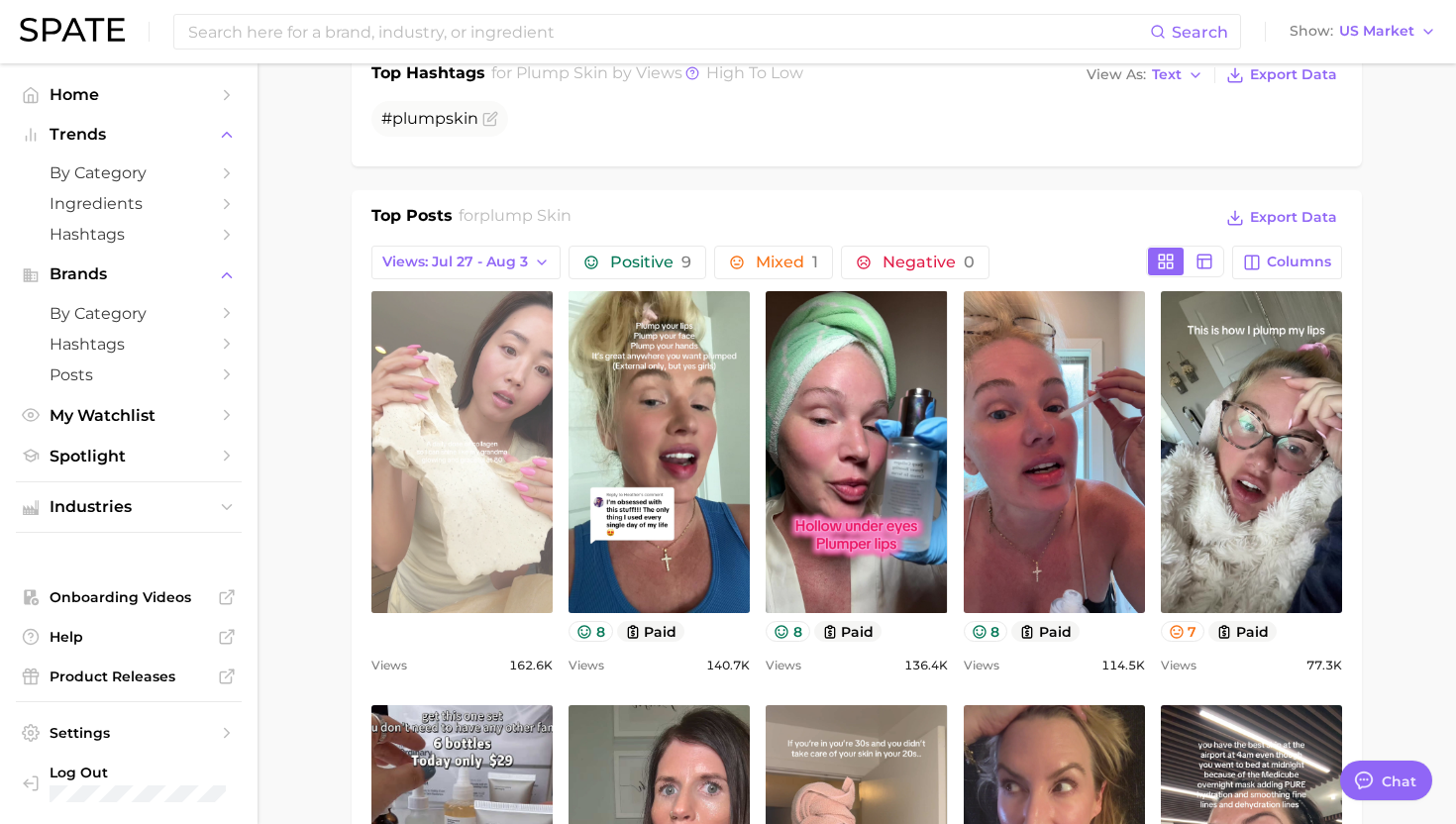 click on "view post on TikTok" at bounding box center [462, 452] 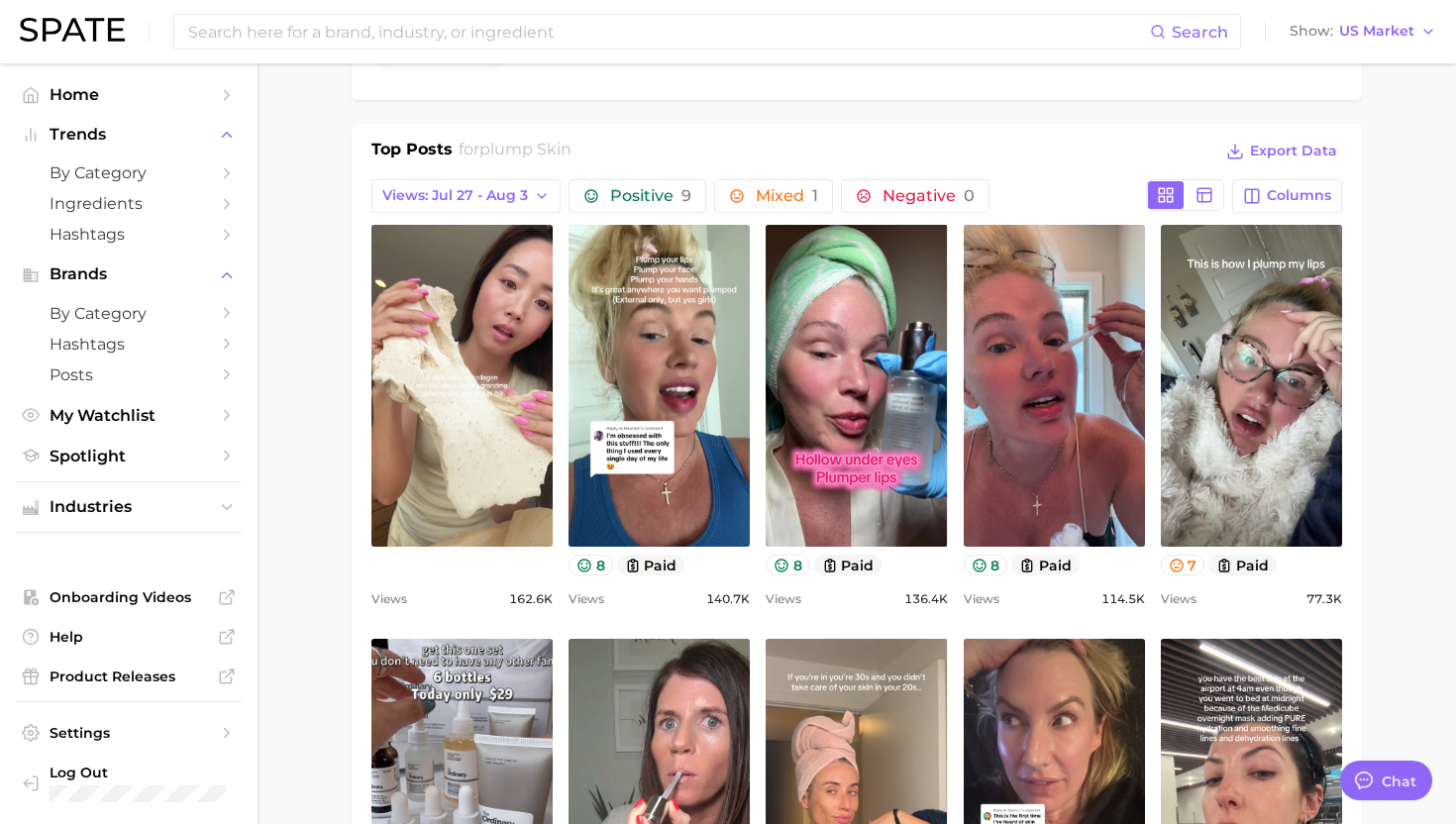 scroll, scrollTop: 880, scrollLeft: 0, axis: vertical 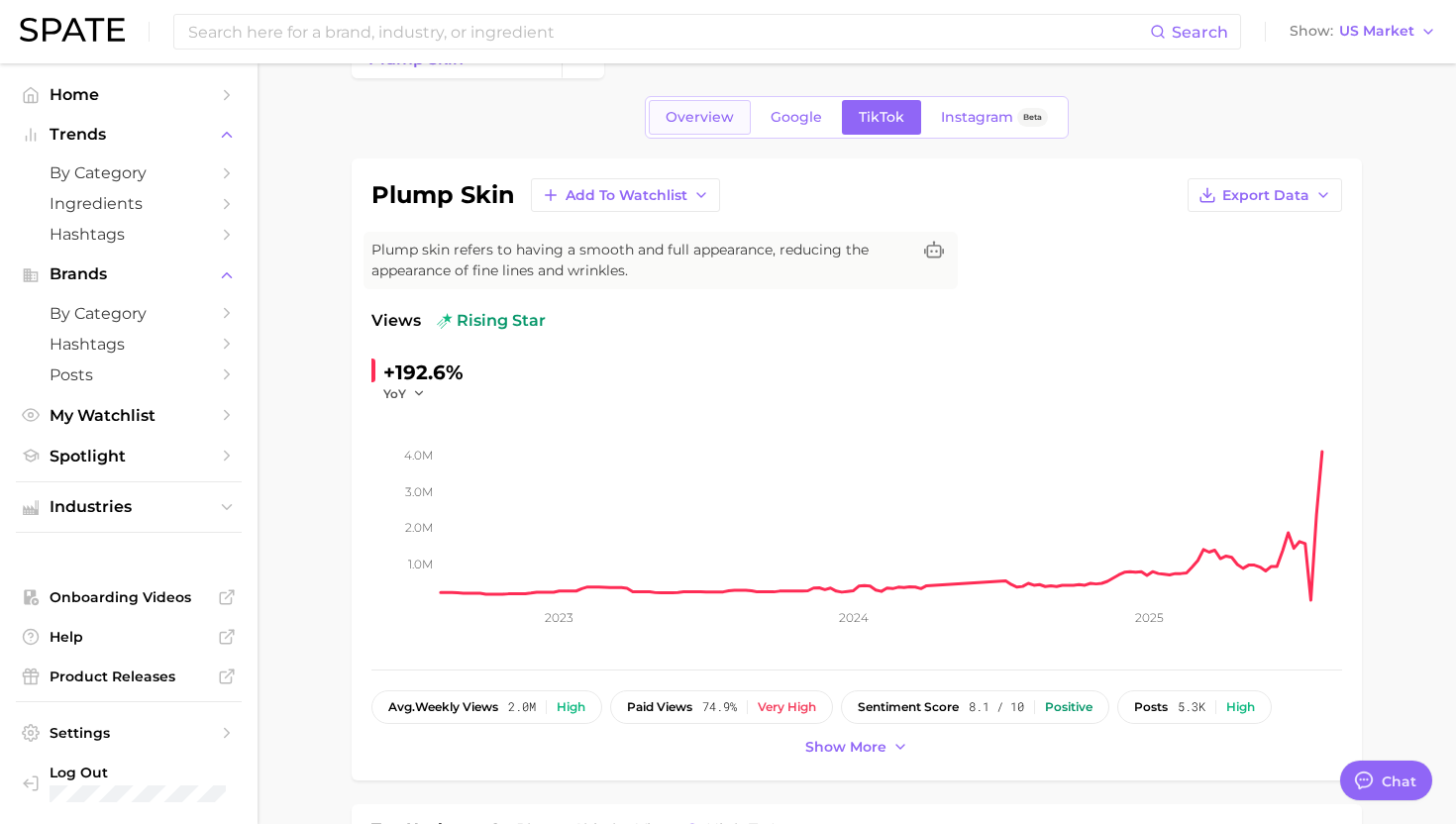 click on "Overview" at bounding box center [699, 117] 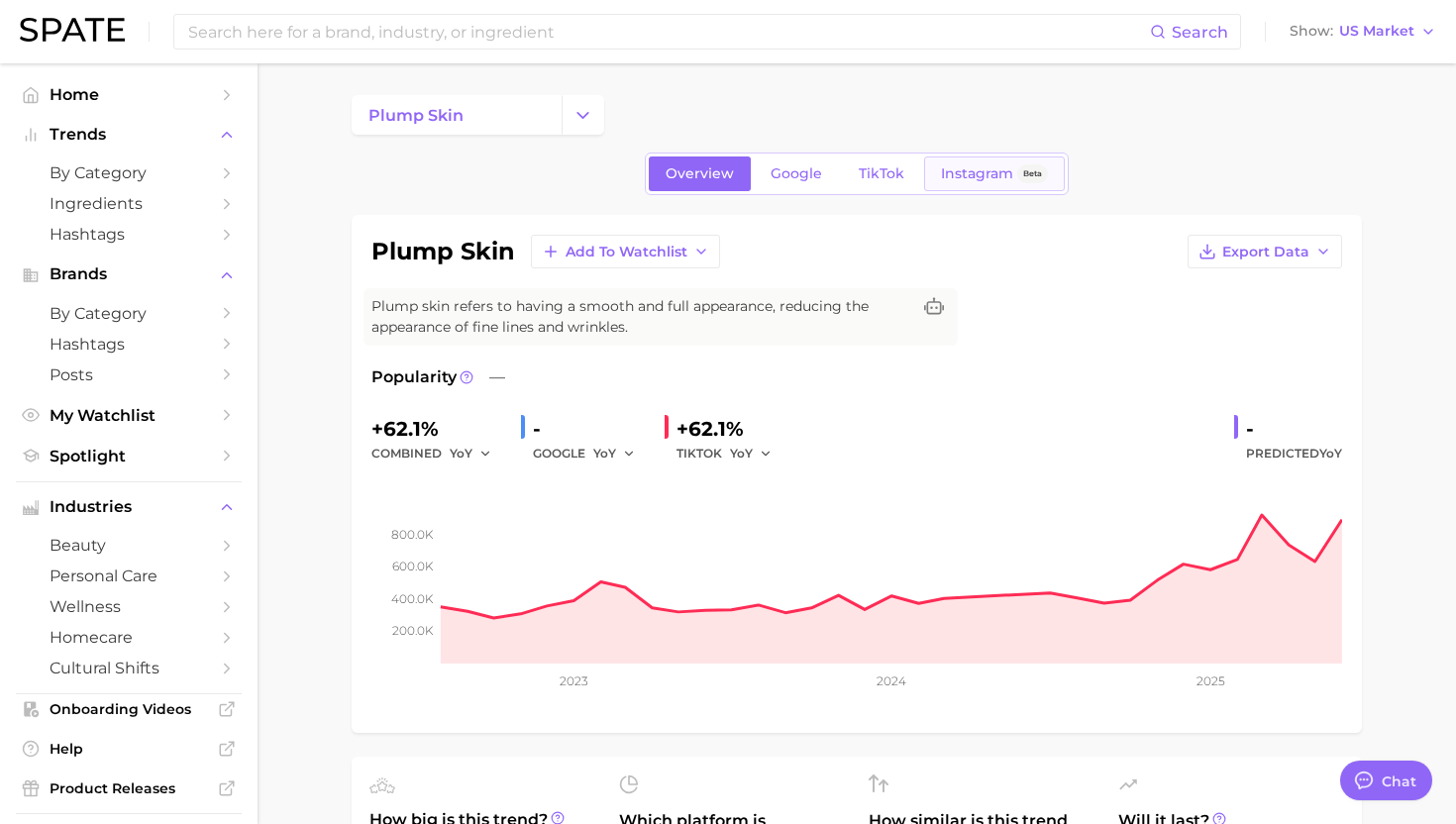 click on "Instagram" at bounding box center (977, 173) 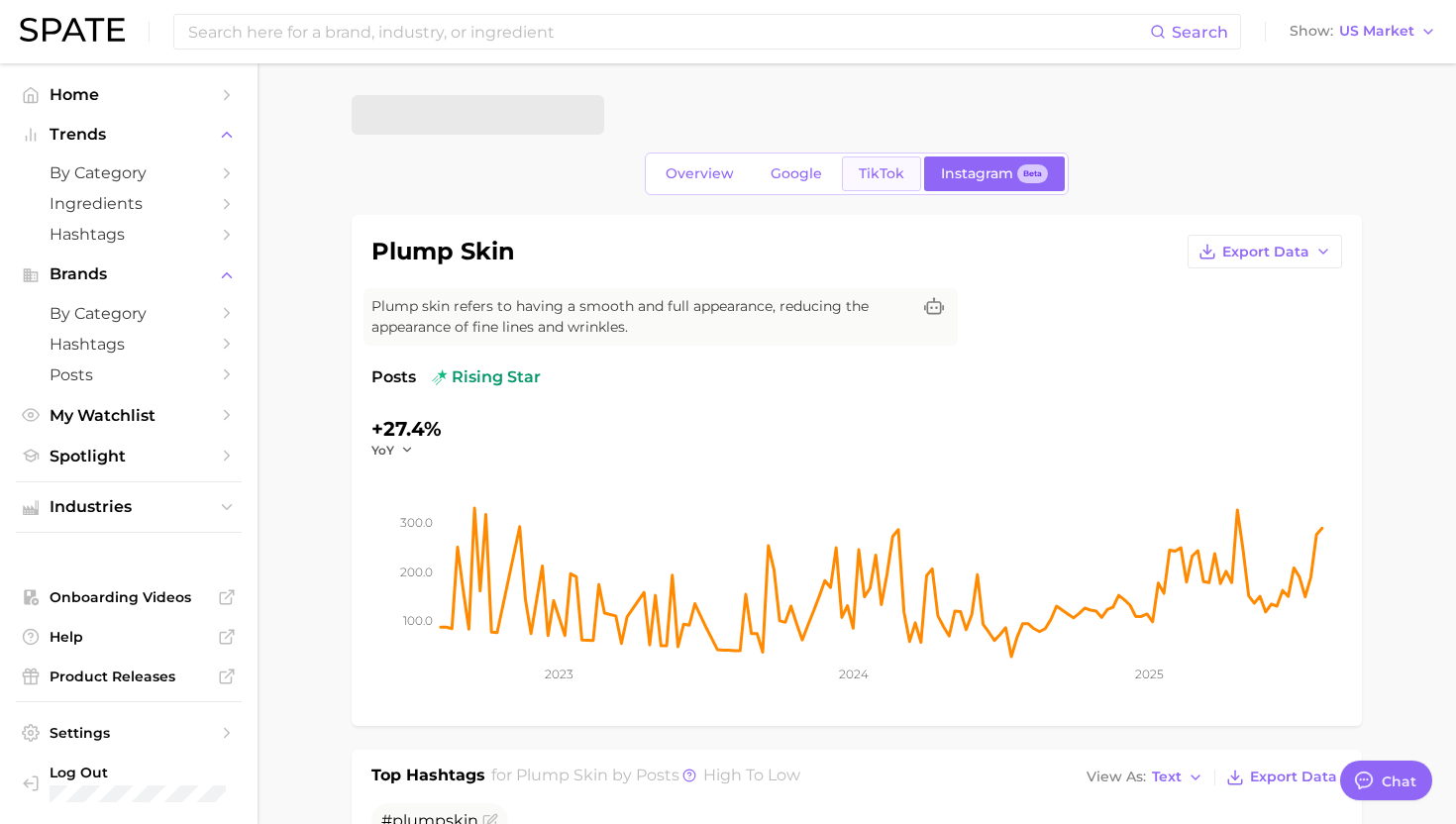 click on "TikTok" at bounding box center (882, 173) 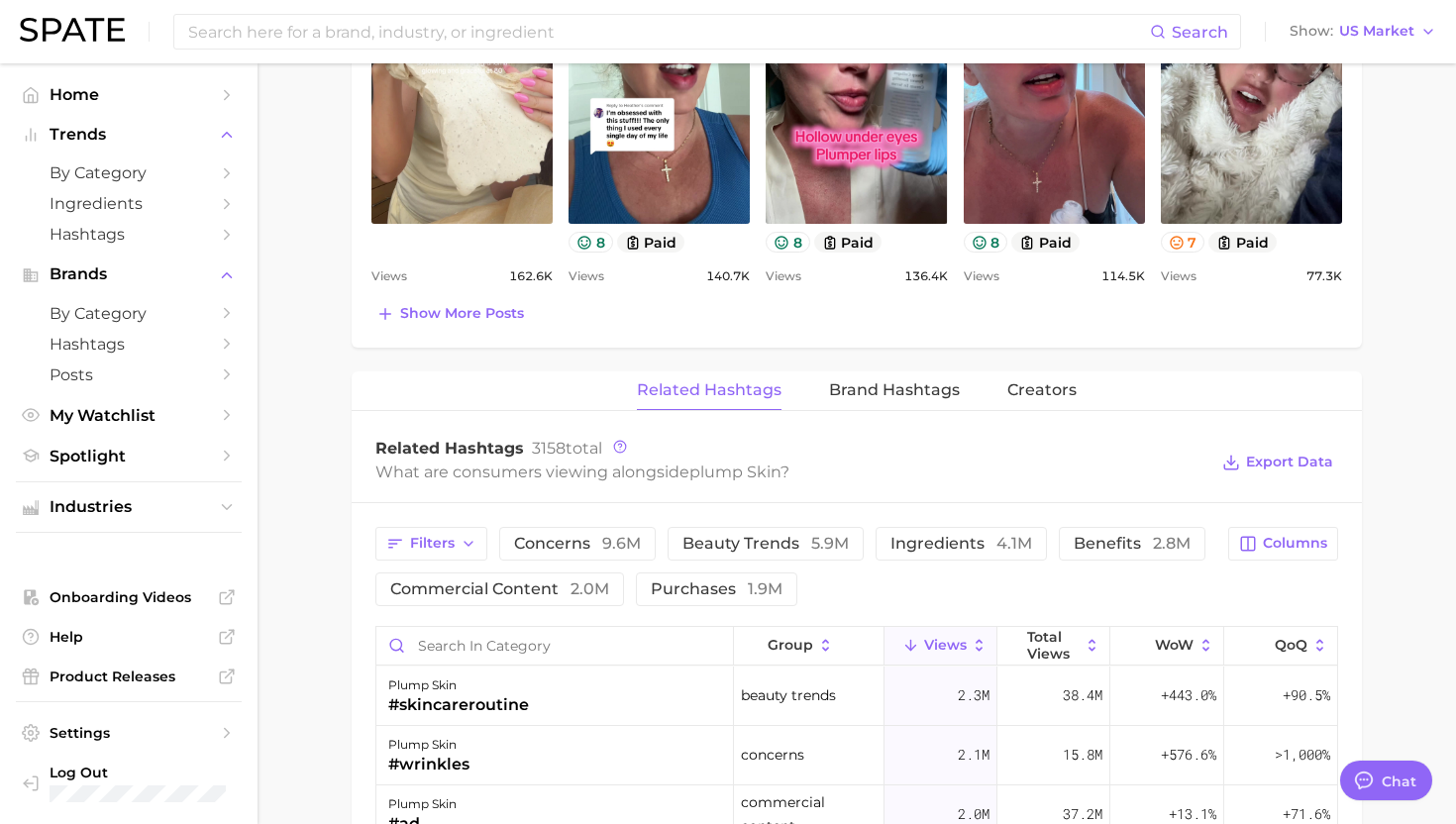 scroll, scrollTop: 0, scrollLeft: 0, axis: both 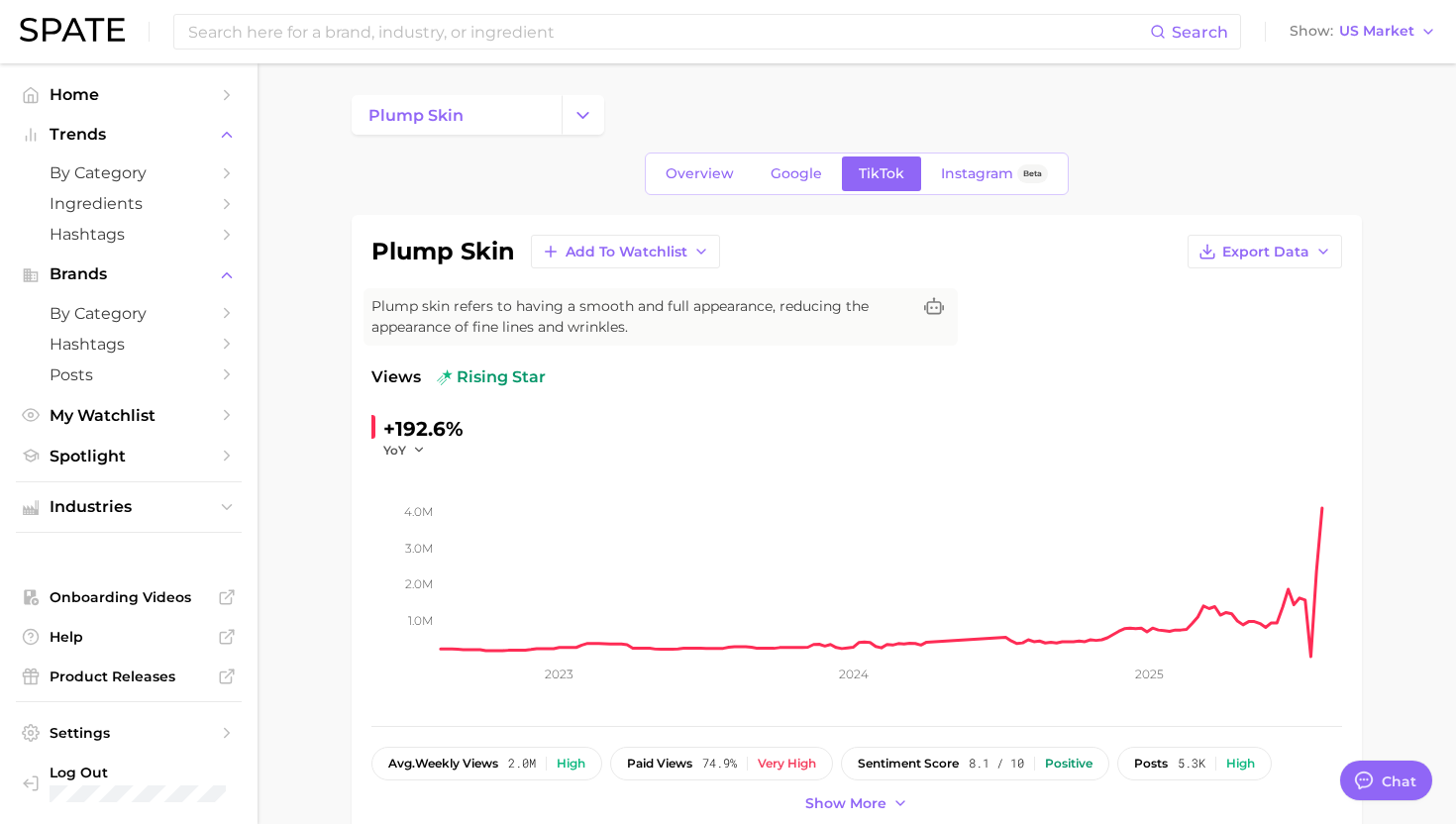 click on "Search Show US Market" at bounding box center [728, 32] 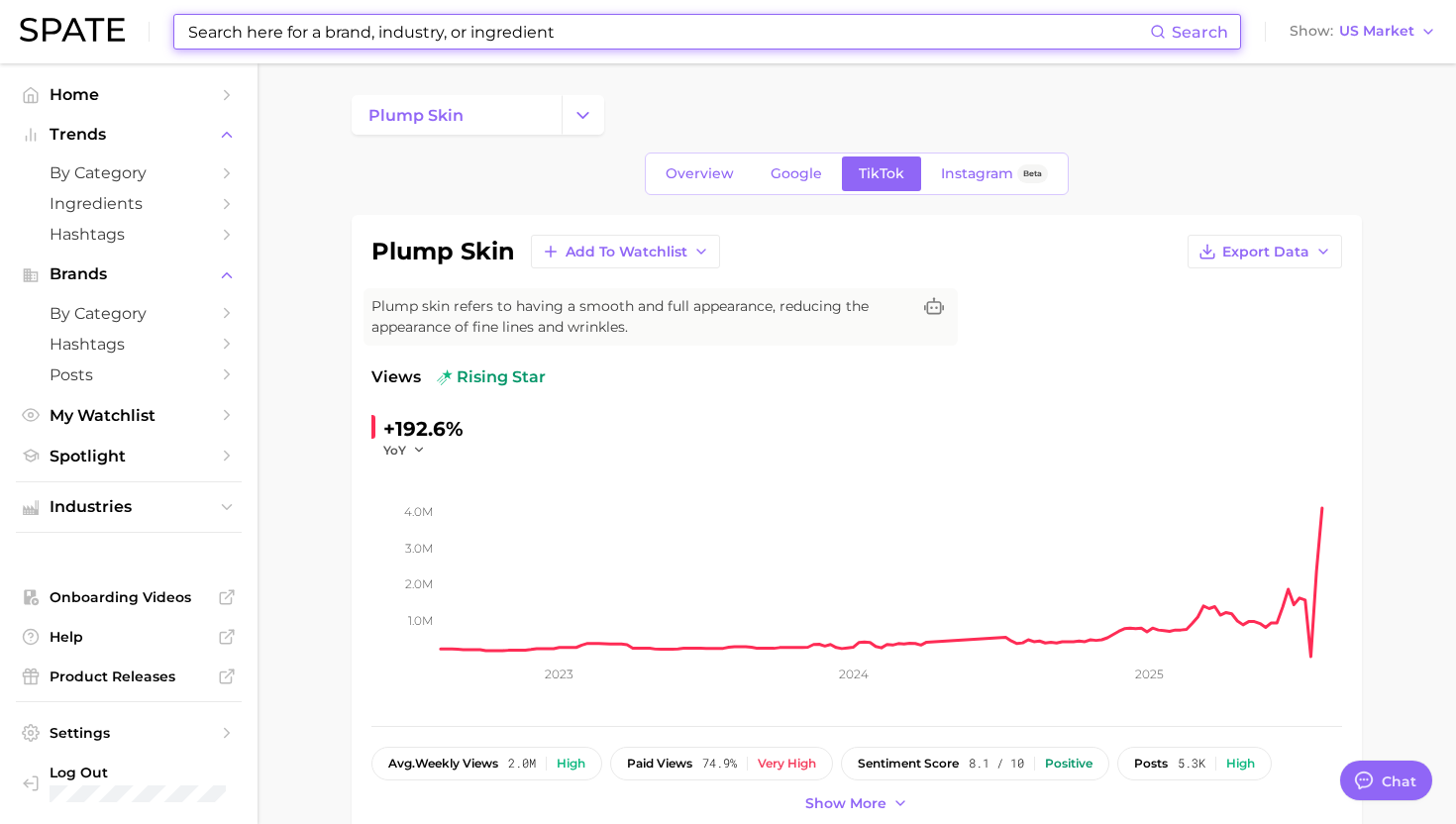 click at bounding box center [668, 32] 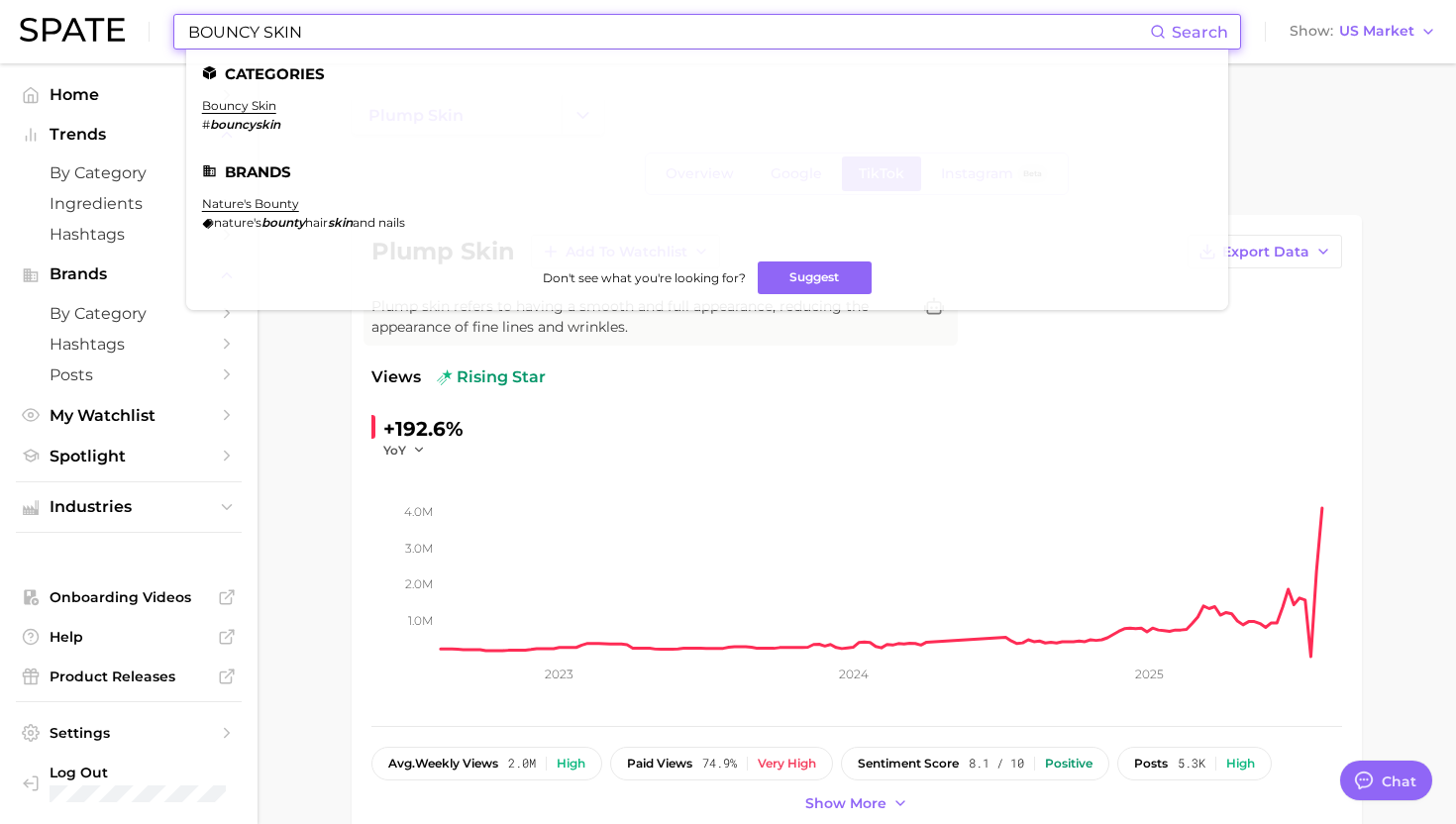 type on "BOUNCY SKIN" 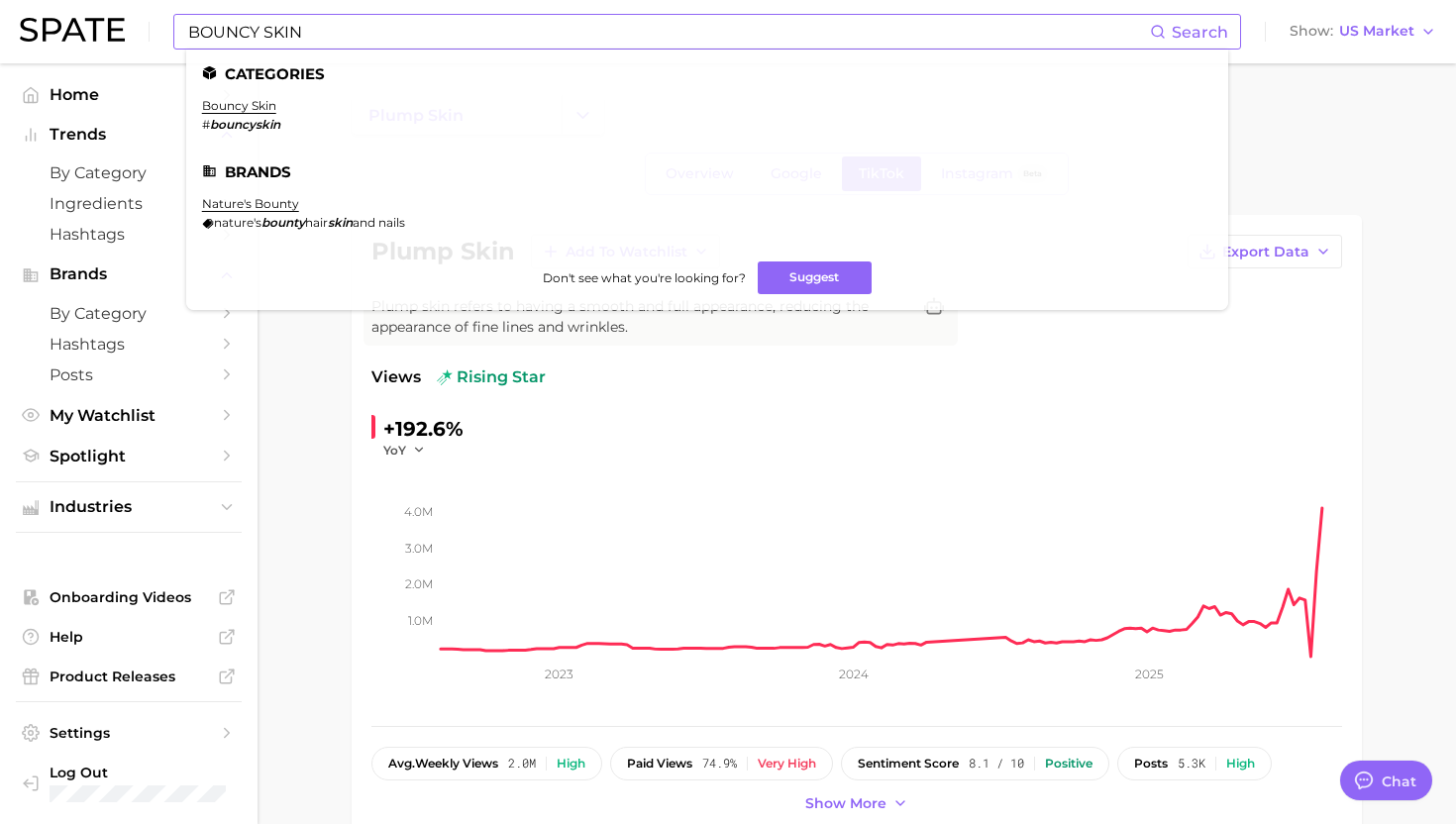 click on "bouncyskin" at bounding box center (245, 124) 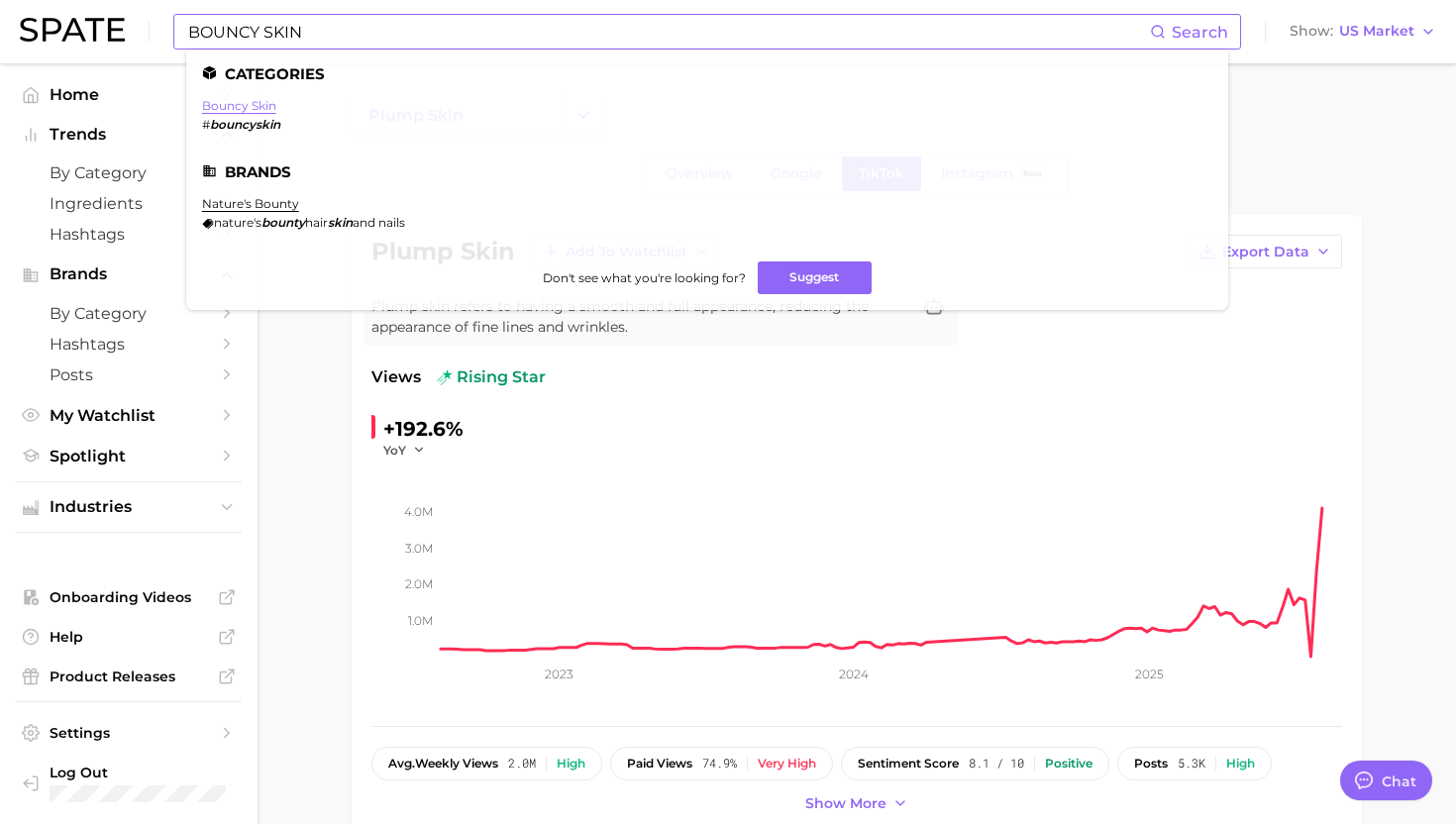 click on "bouncy skin" at bounding box center (239, 105) 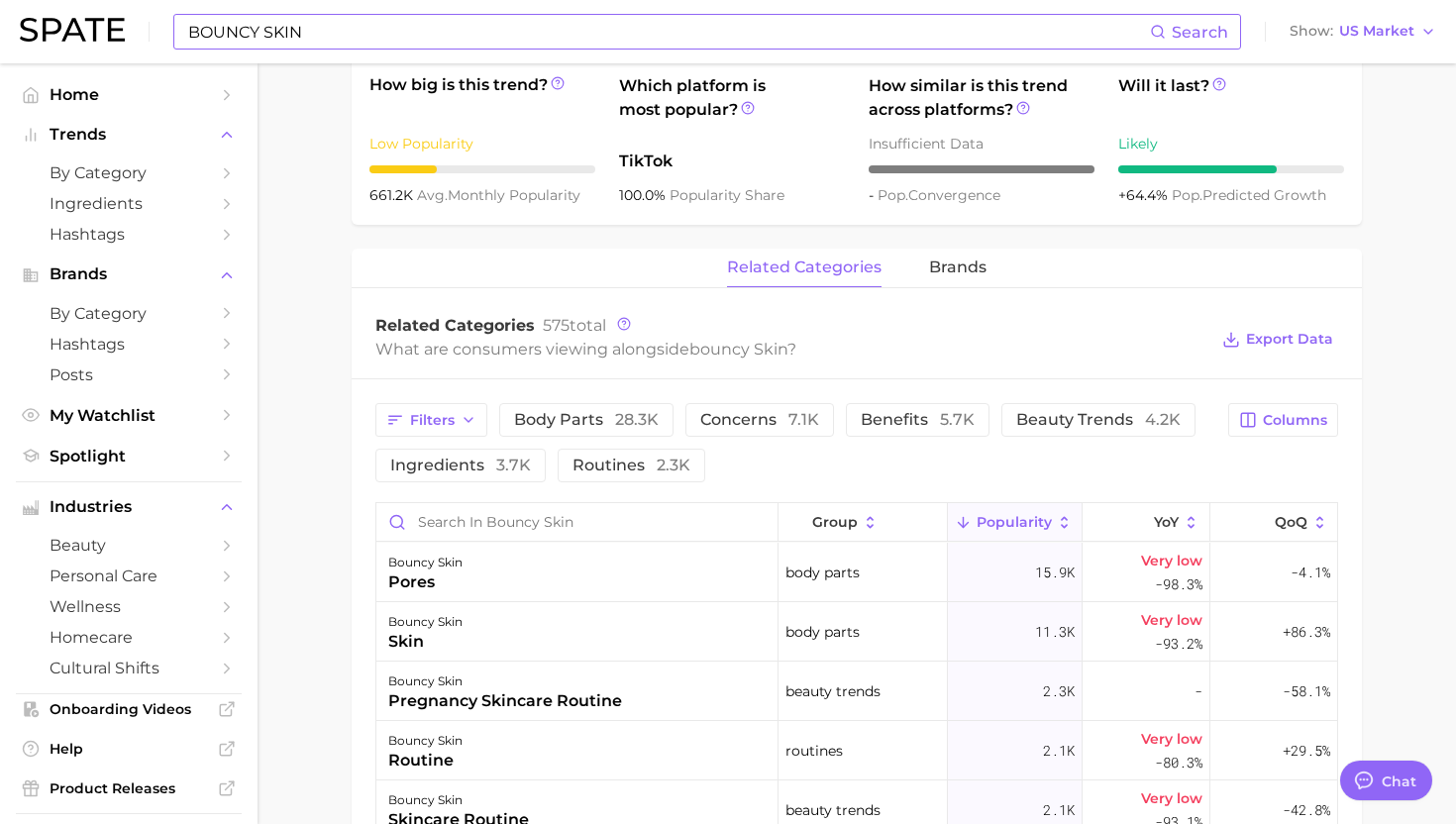 scroll, scrollTop: 1361, scrollLeft: 0, axis: vertical 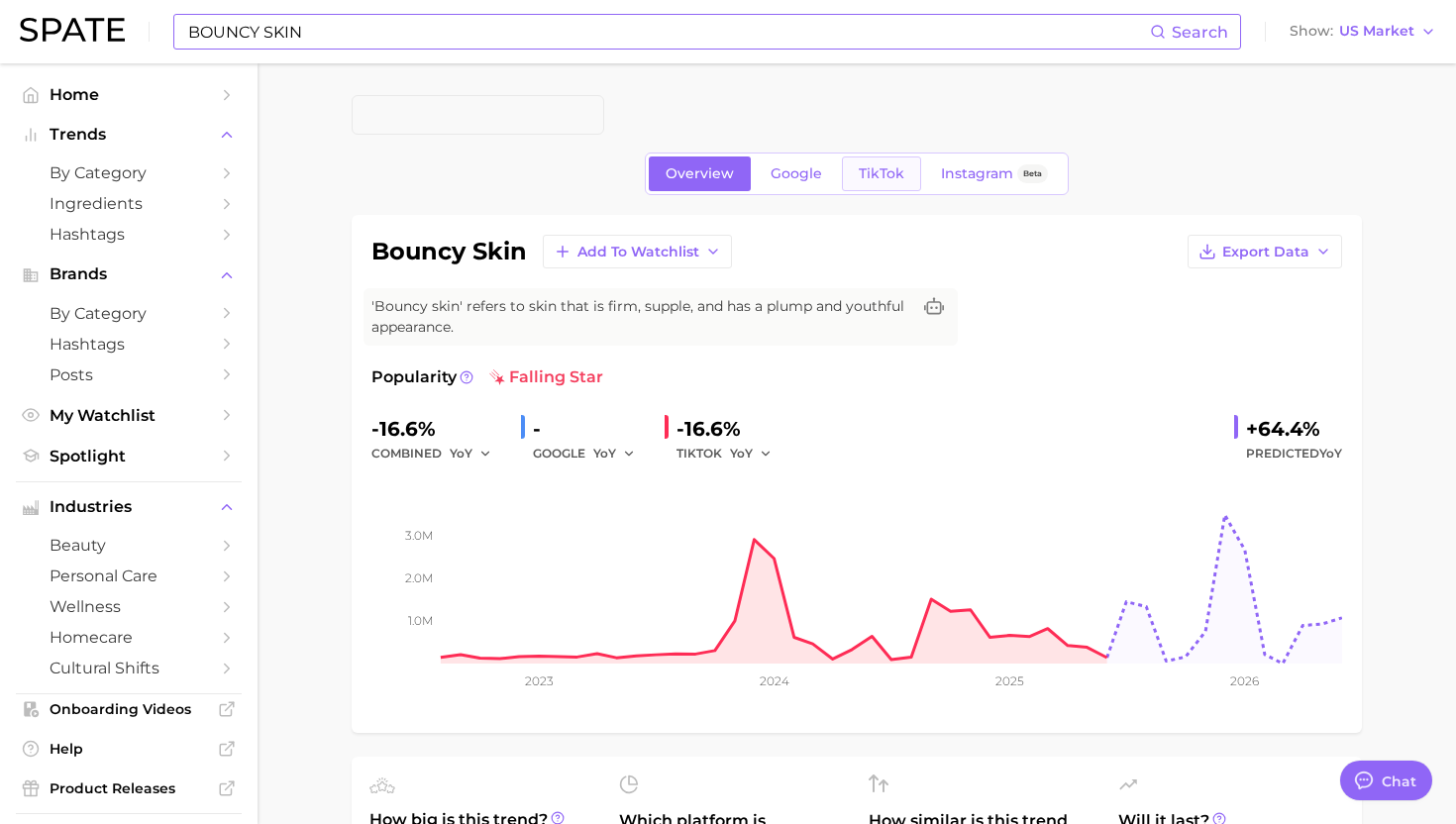 click on "TikTok" at bounding box center (882, 173) 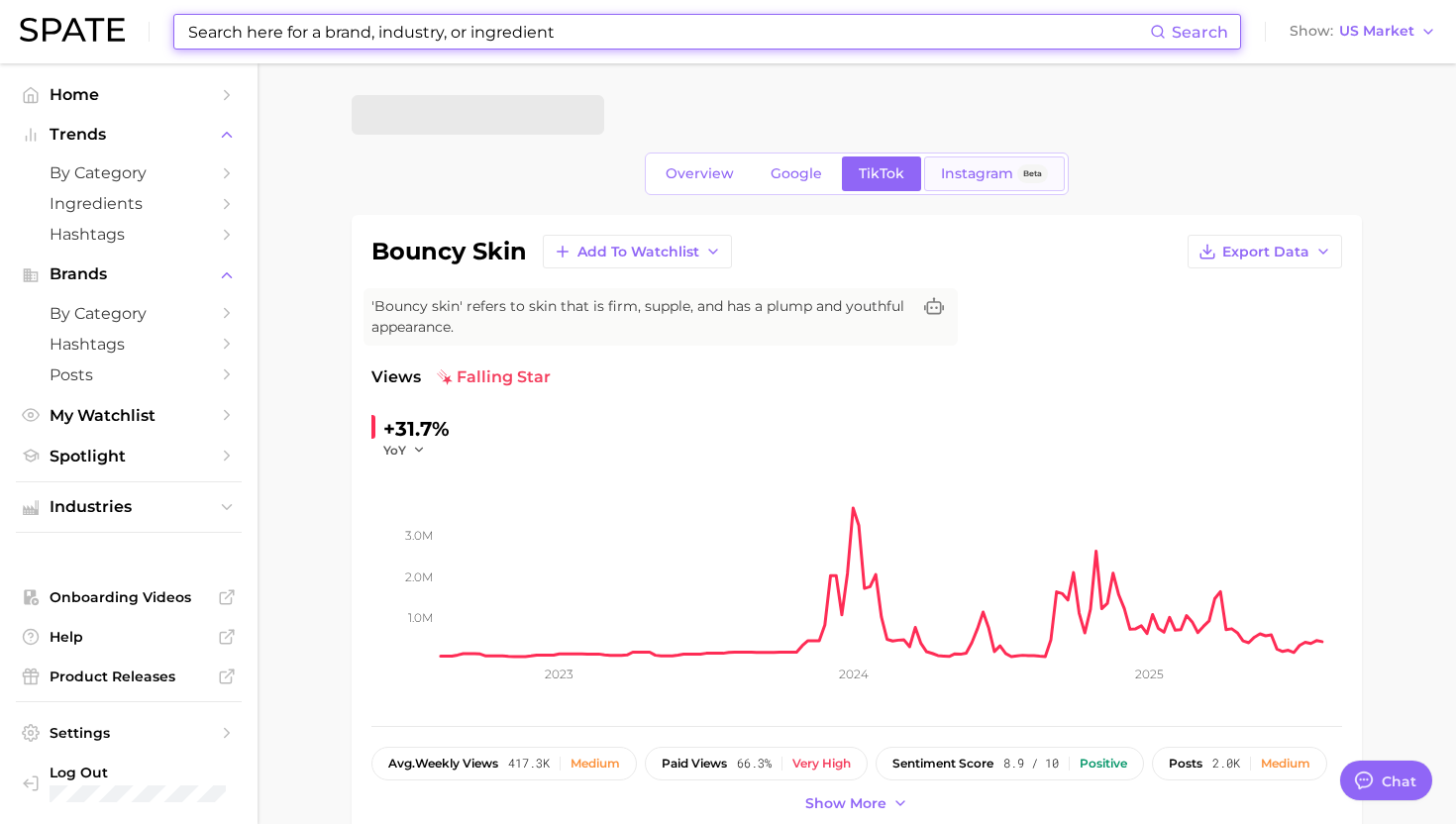 scroll, scrollTop: 0, scrollLeft: 0, axis: both 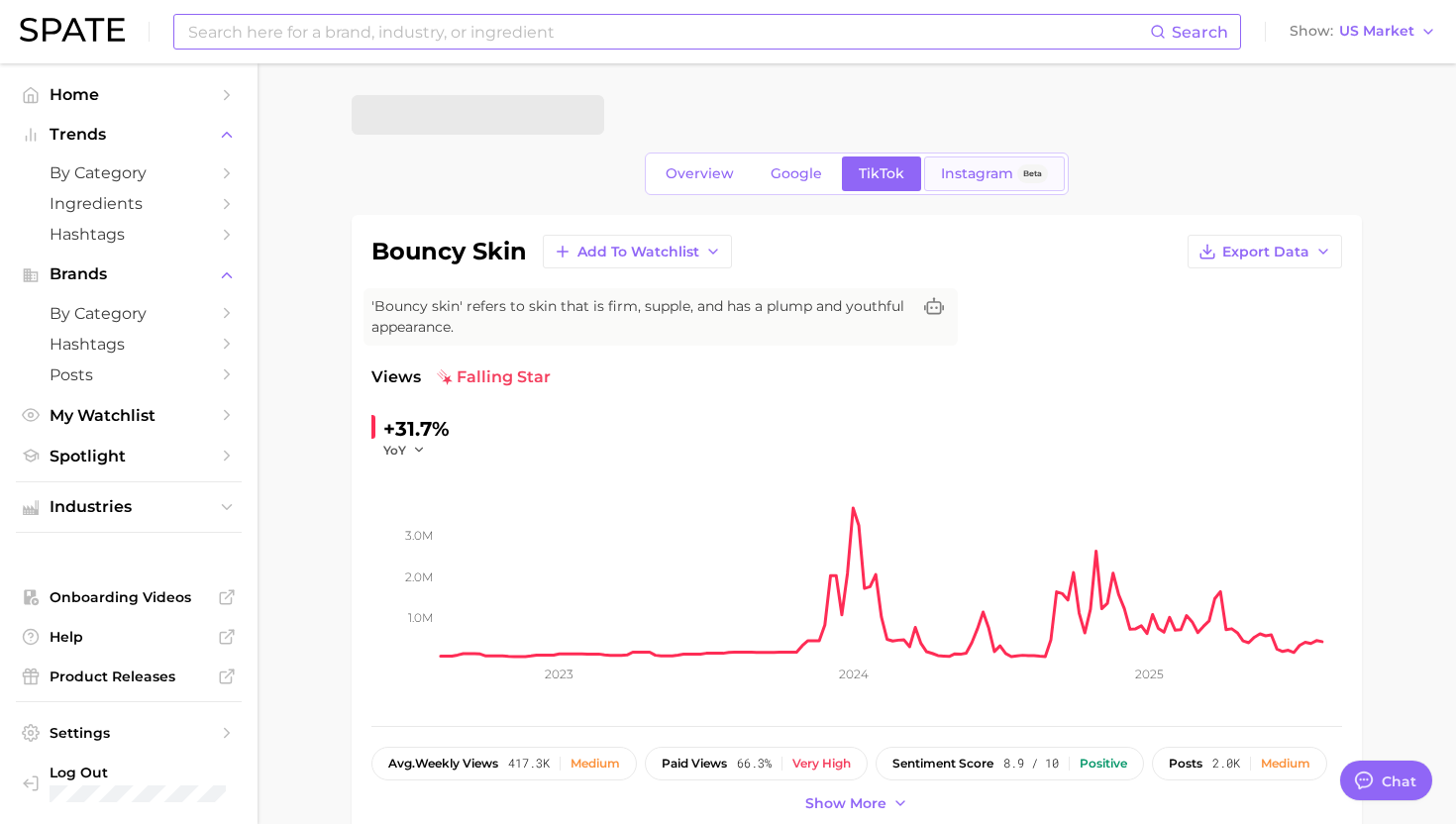 click on "Instagram Beta" at bounding box center (994, 173) 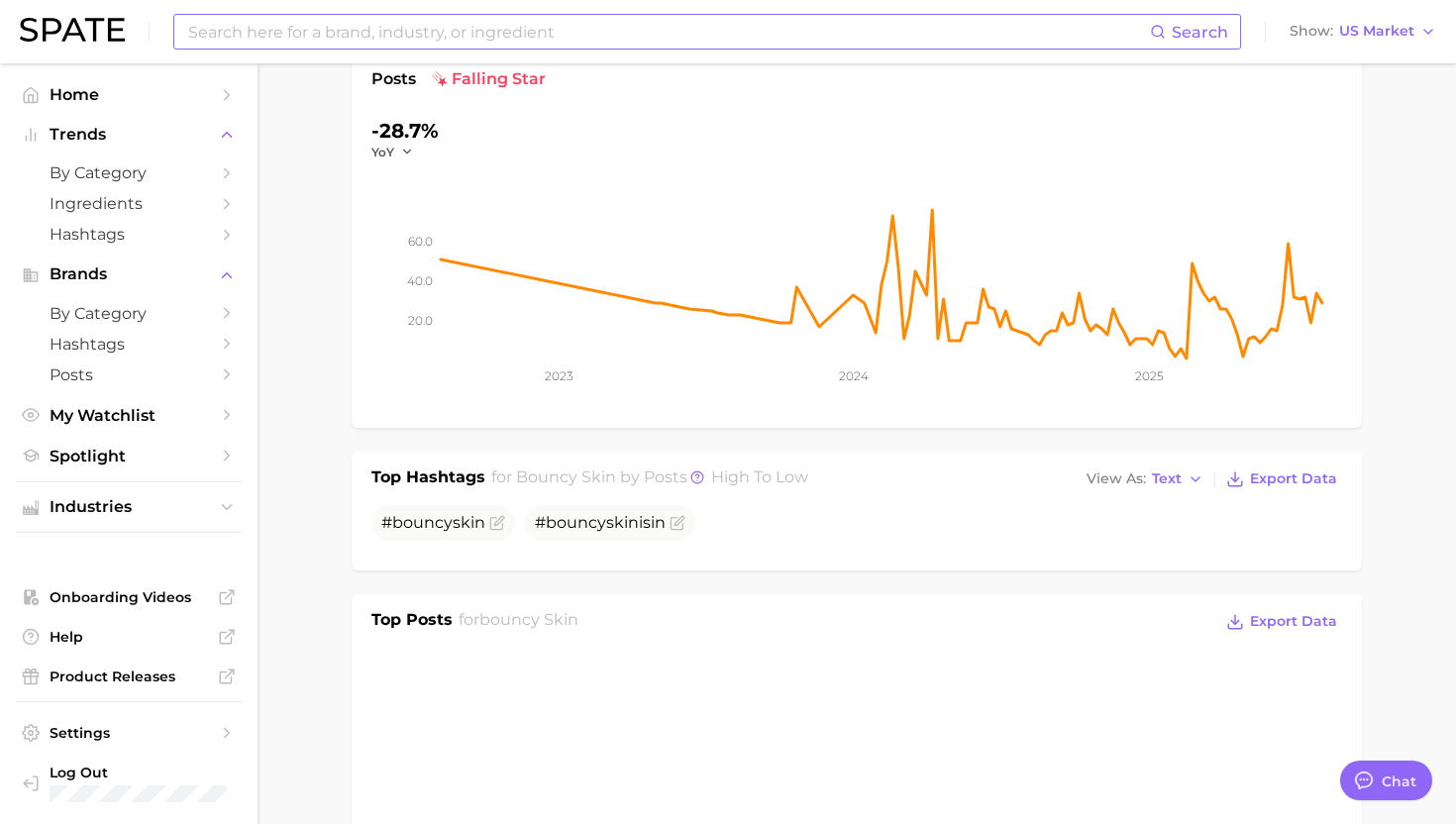 scroll, scrollTop: 0, scrollLeft: 0, axis: both 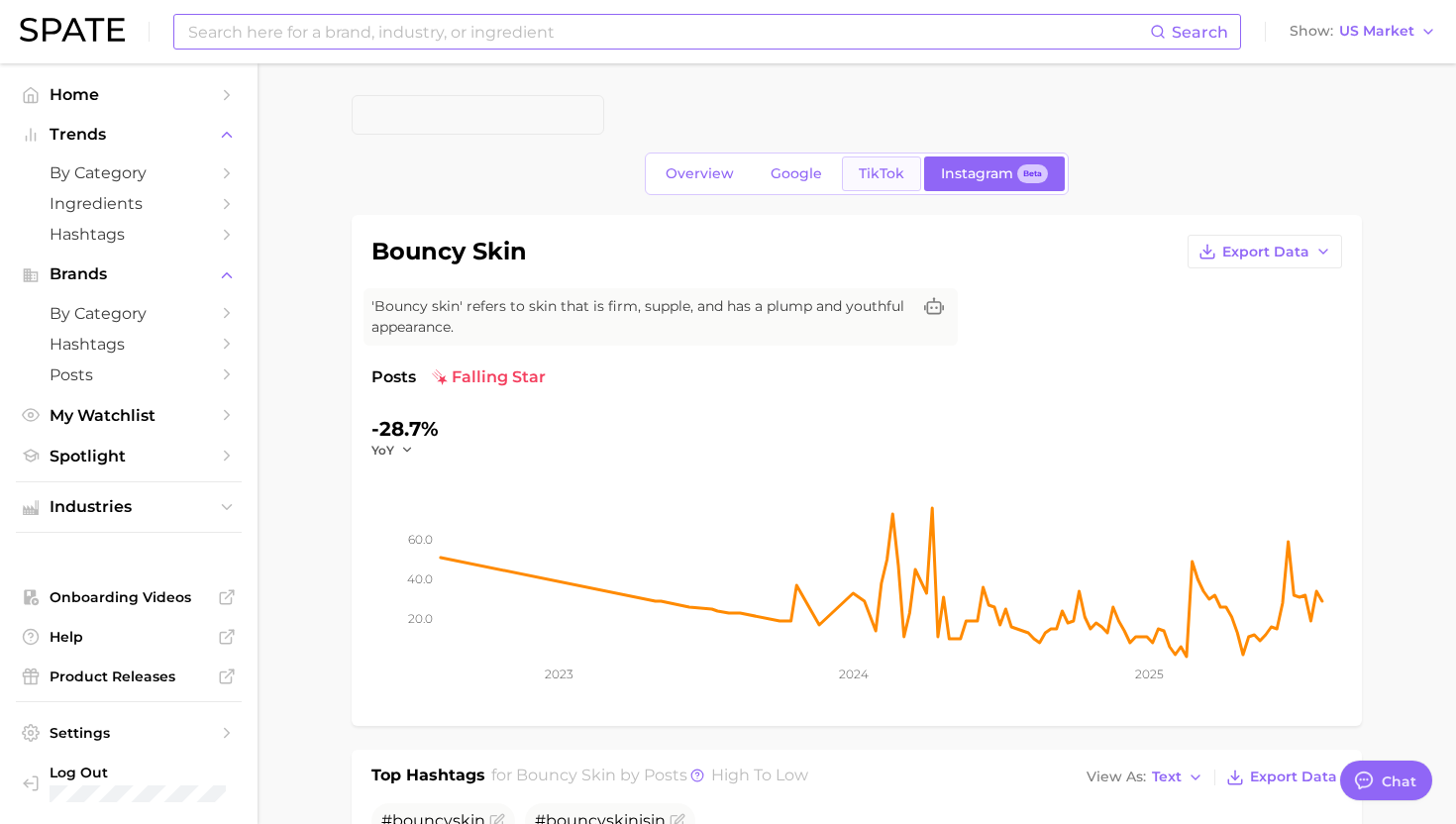 click on "TikTok" at bounding box center [882, 173] 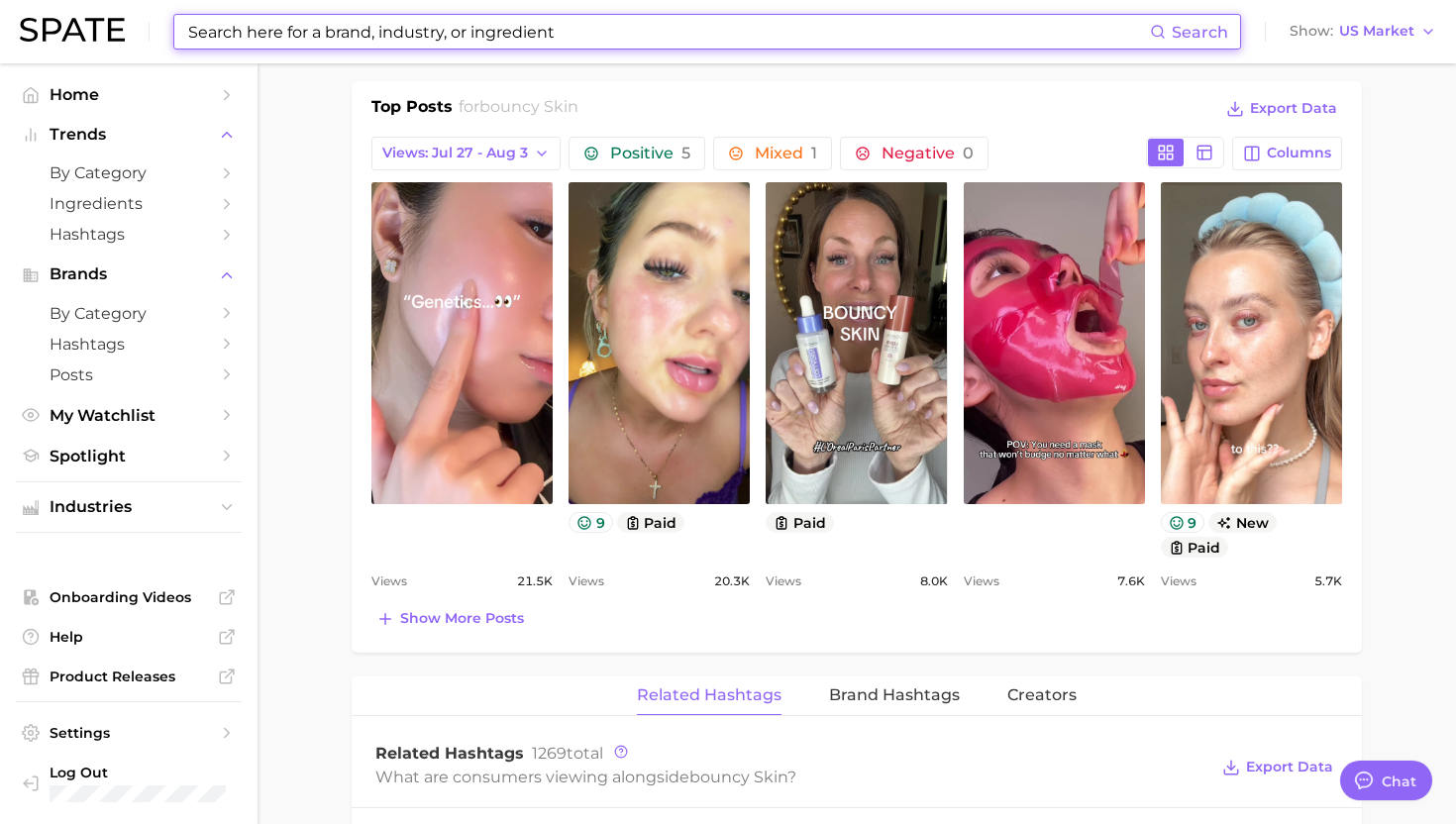 scroll, scrollTop: 929, scrollLeft: 0, axis: vertical 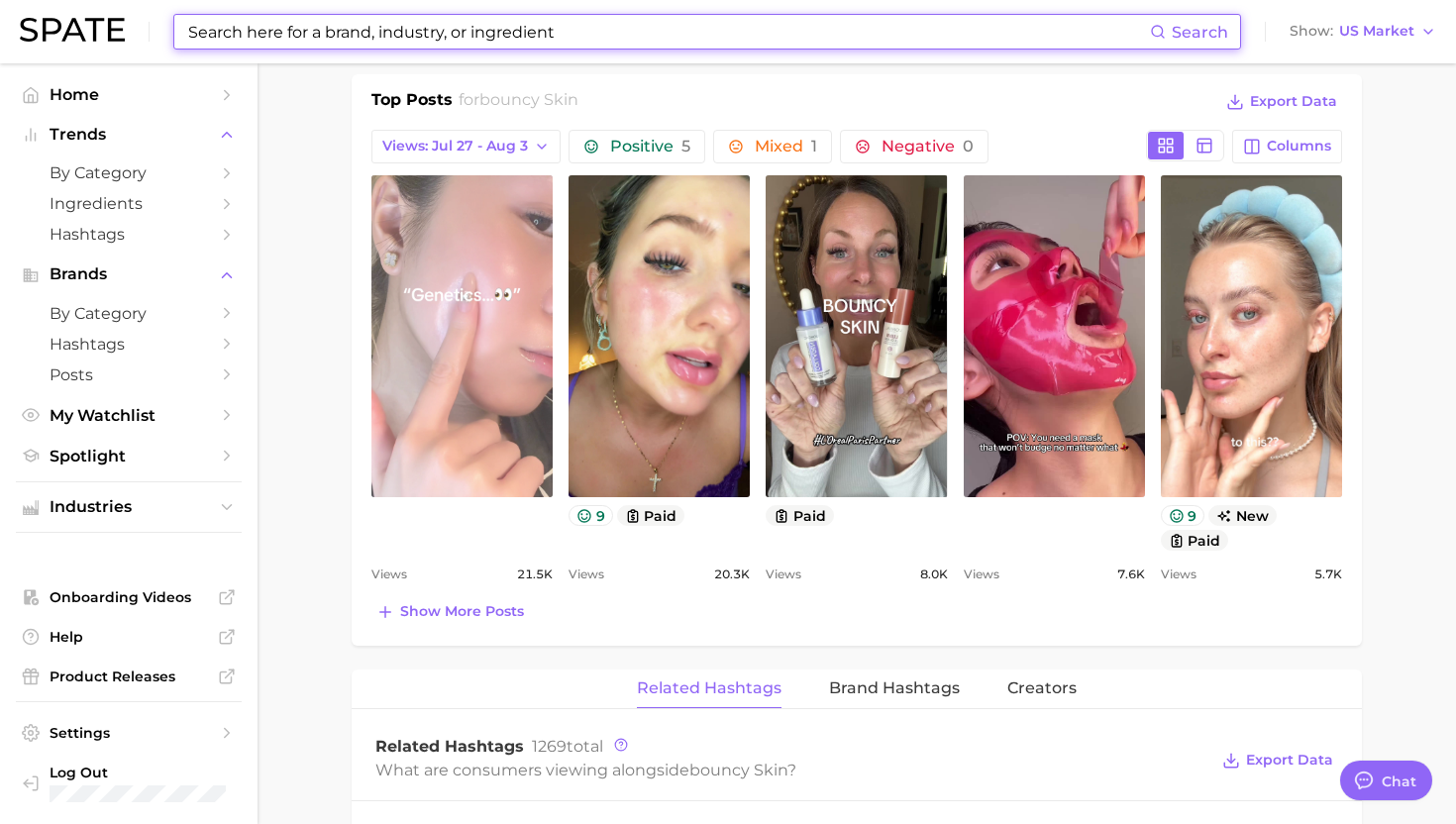 click on "view post on TikTok" at bounding box center (462, 336) 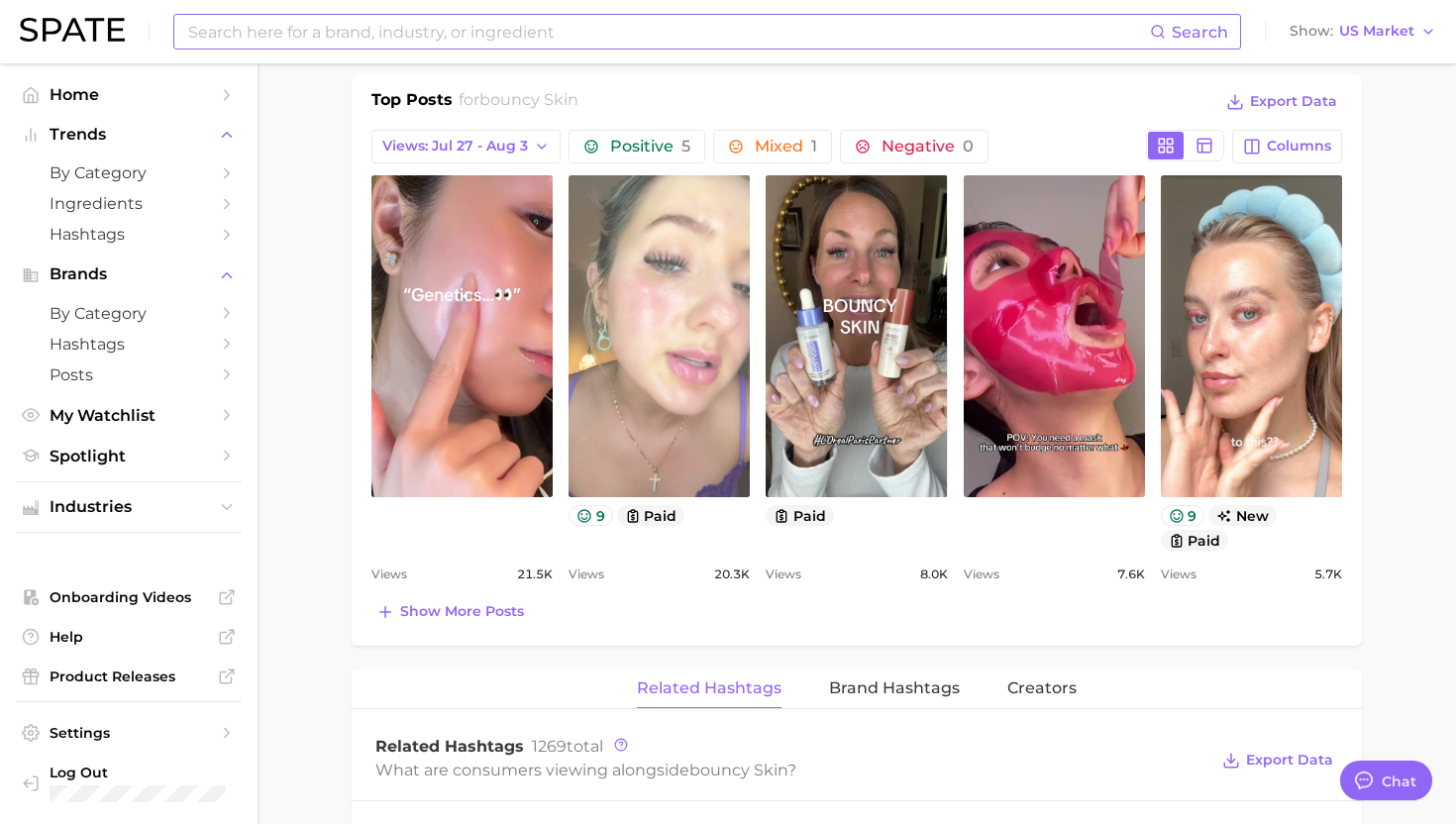 click on "view post on TikTok" at bounding box center (659, 336) 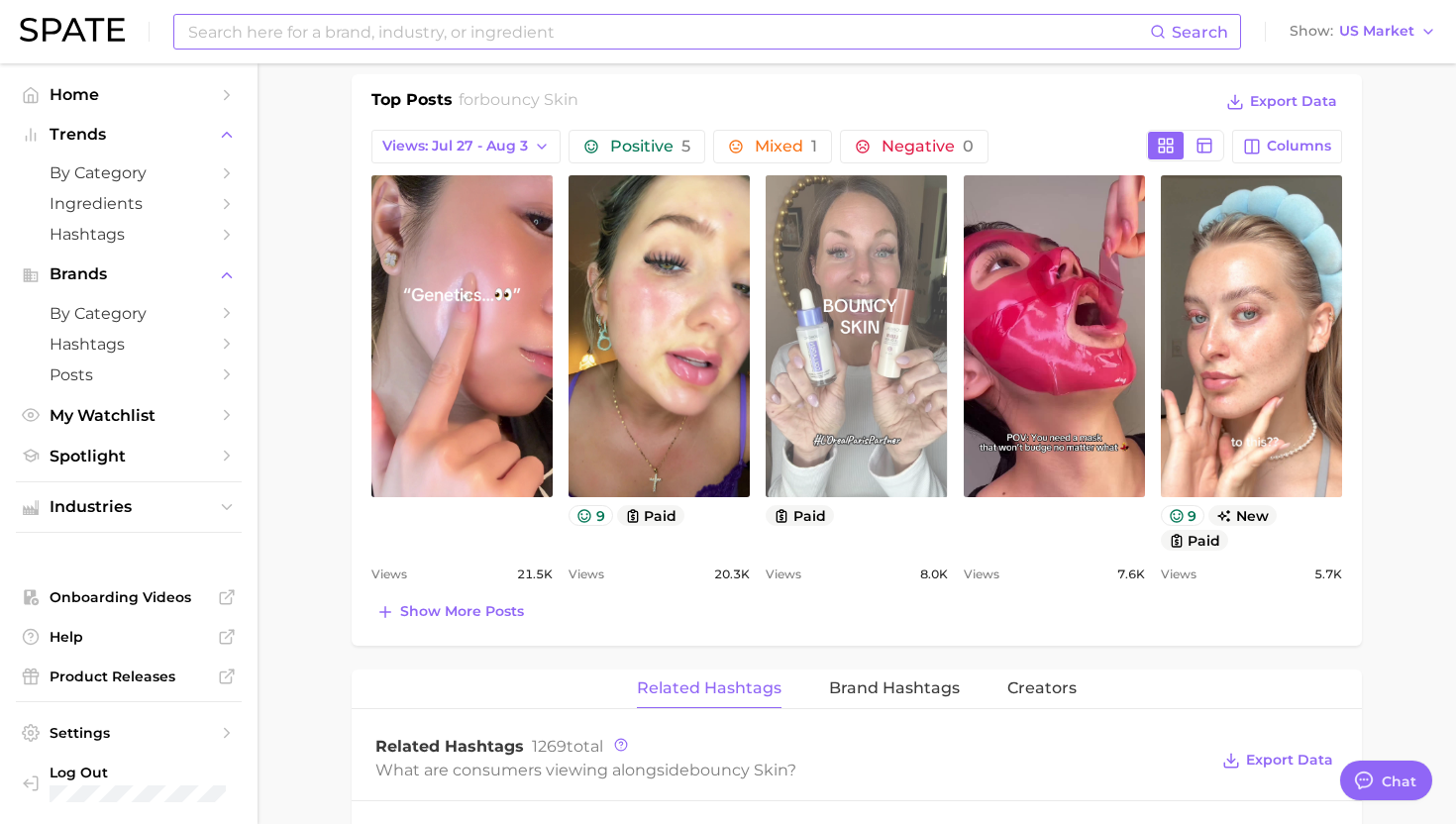 click on "view post on TikTok" at bounding box center [856, 336] 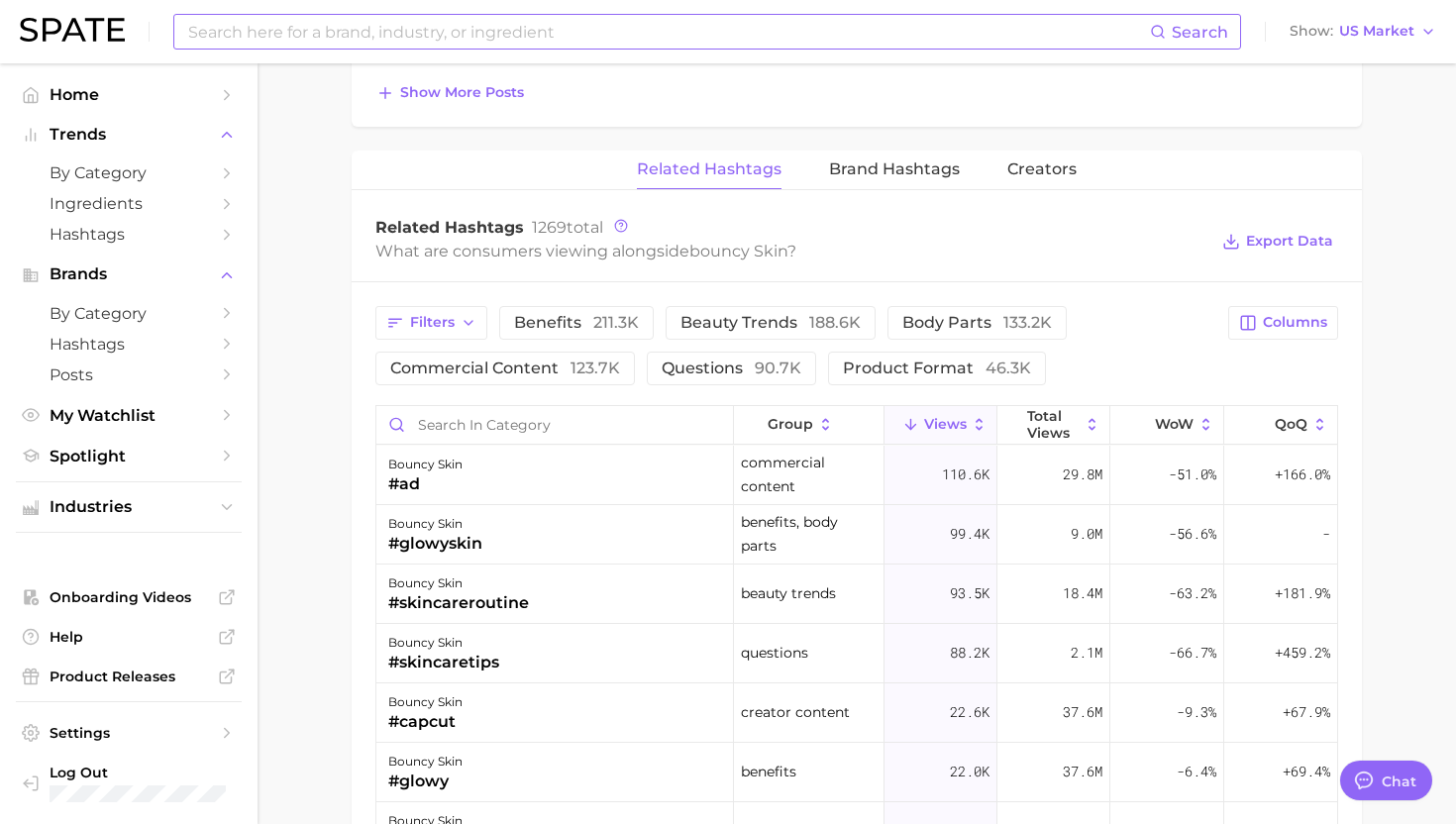 scroll, scrollTop: 1480, scrollLeft: 0, axis: vertical 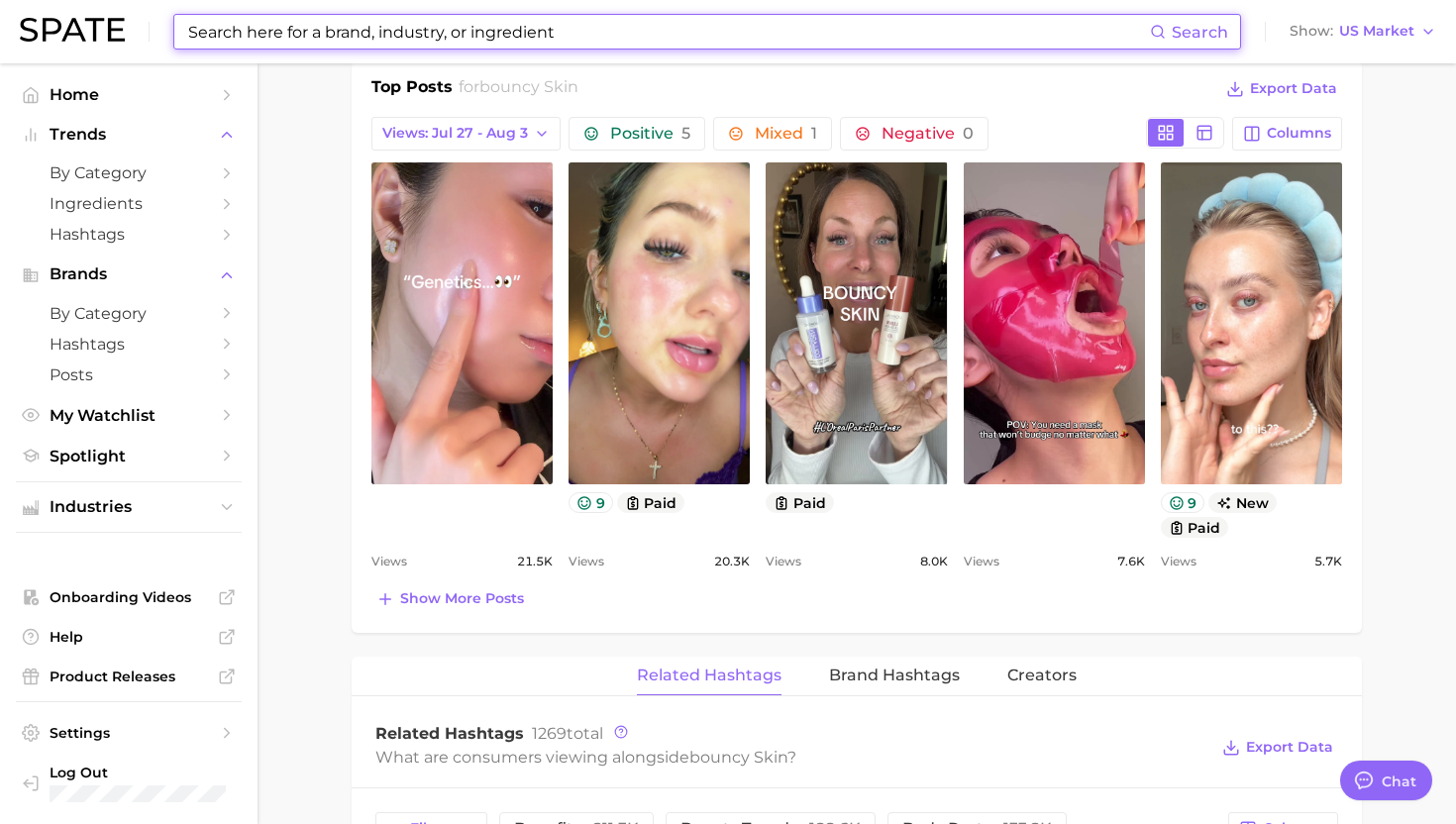click at bounding box center [668, 32] 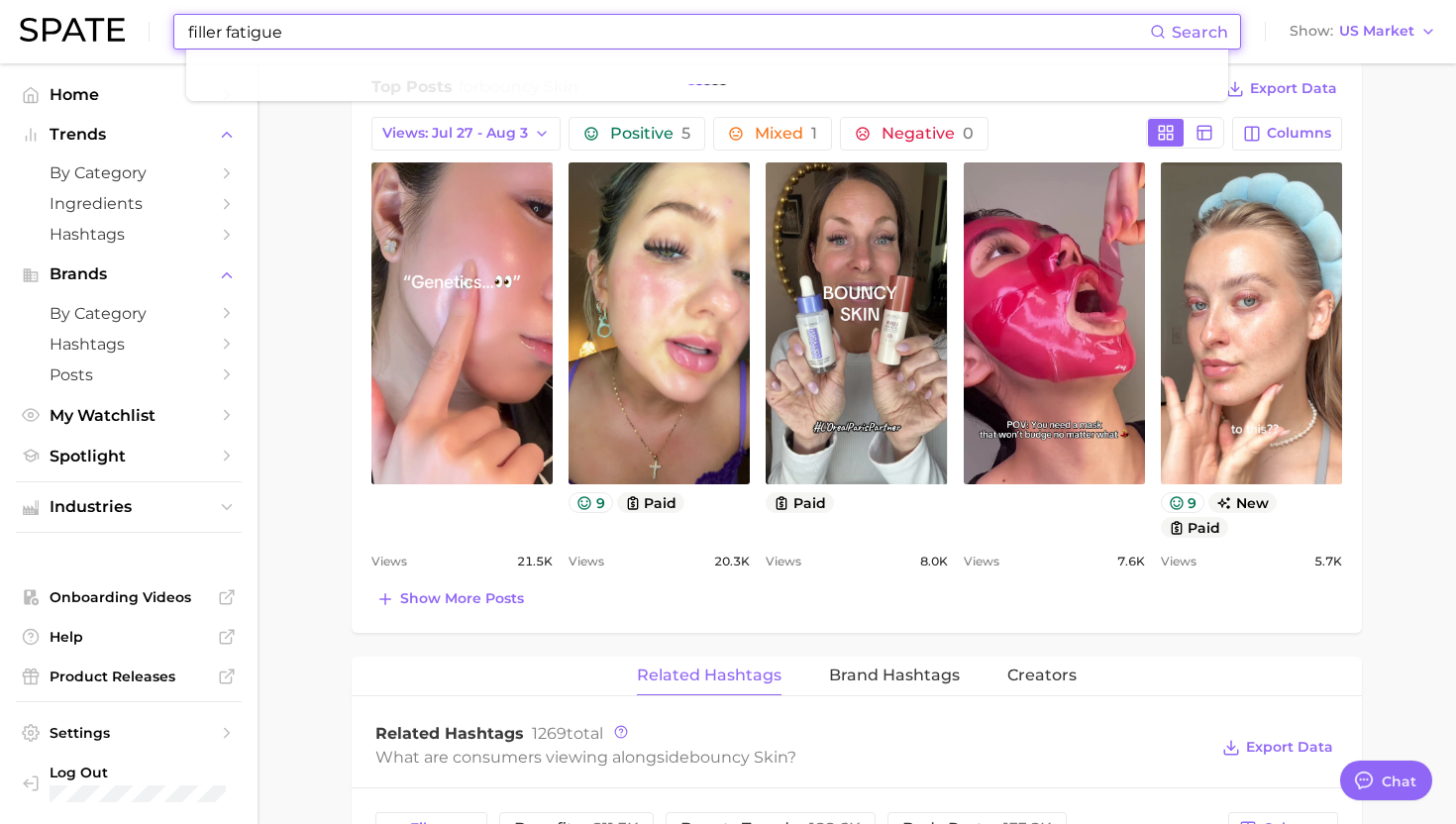 type on "filler fatigue" 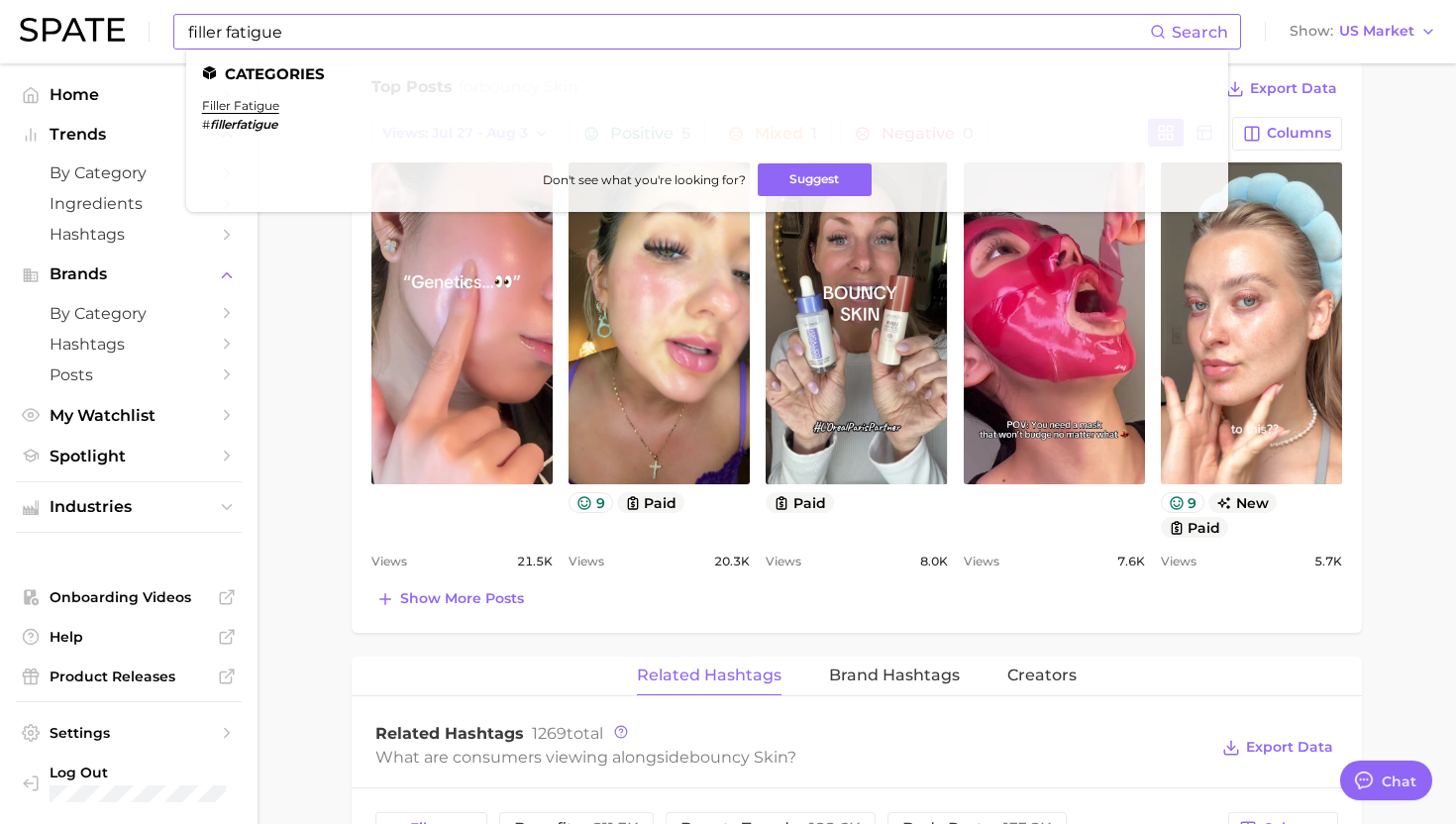 click on "fillerfatigue" at bounding box center (244, 124) 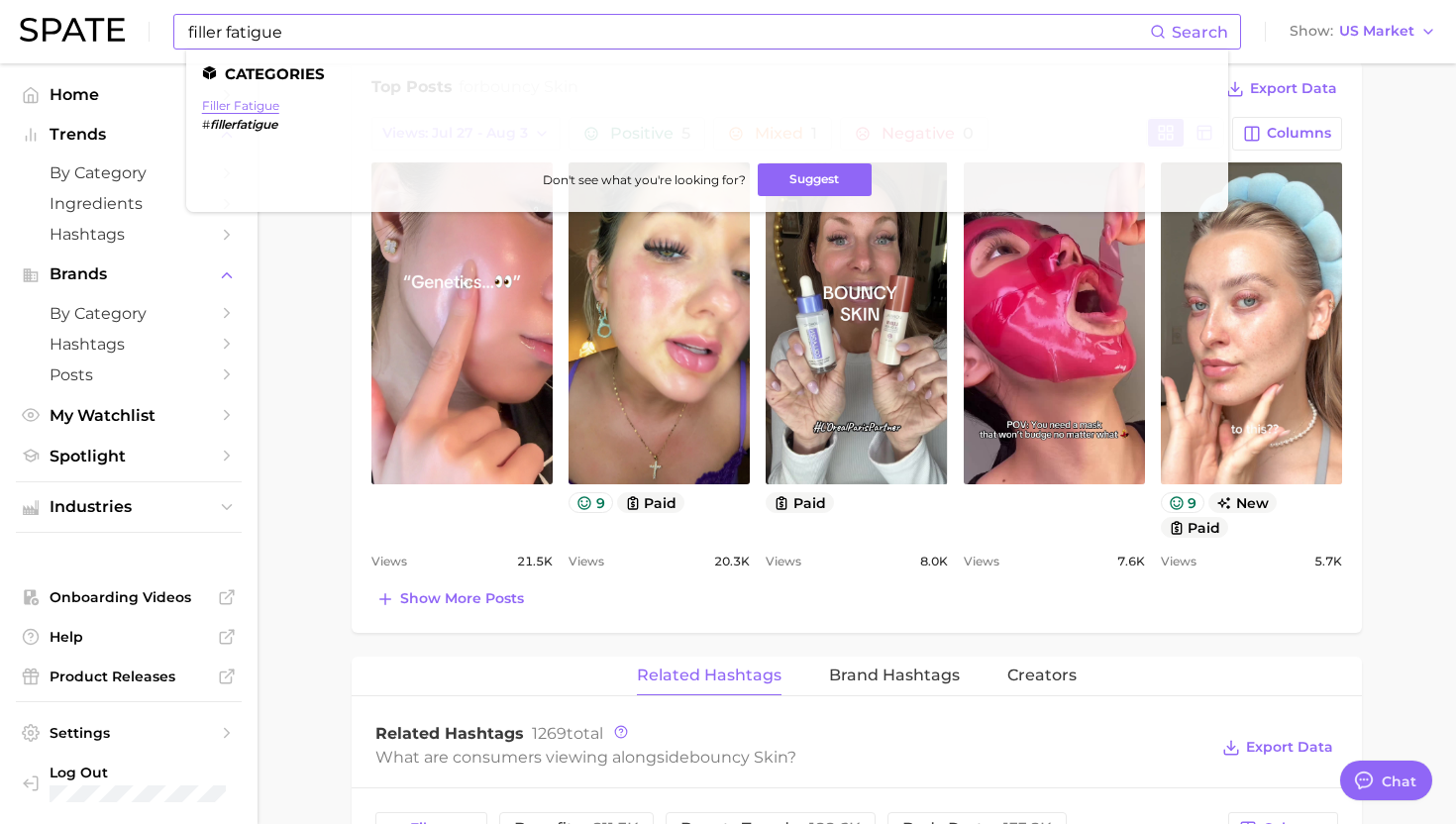 click on "filler fatigue" at bounding box center [241, 105] 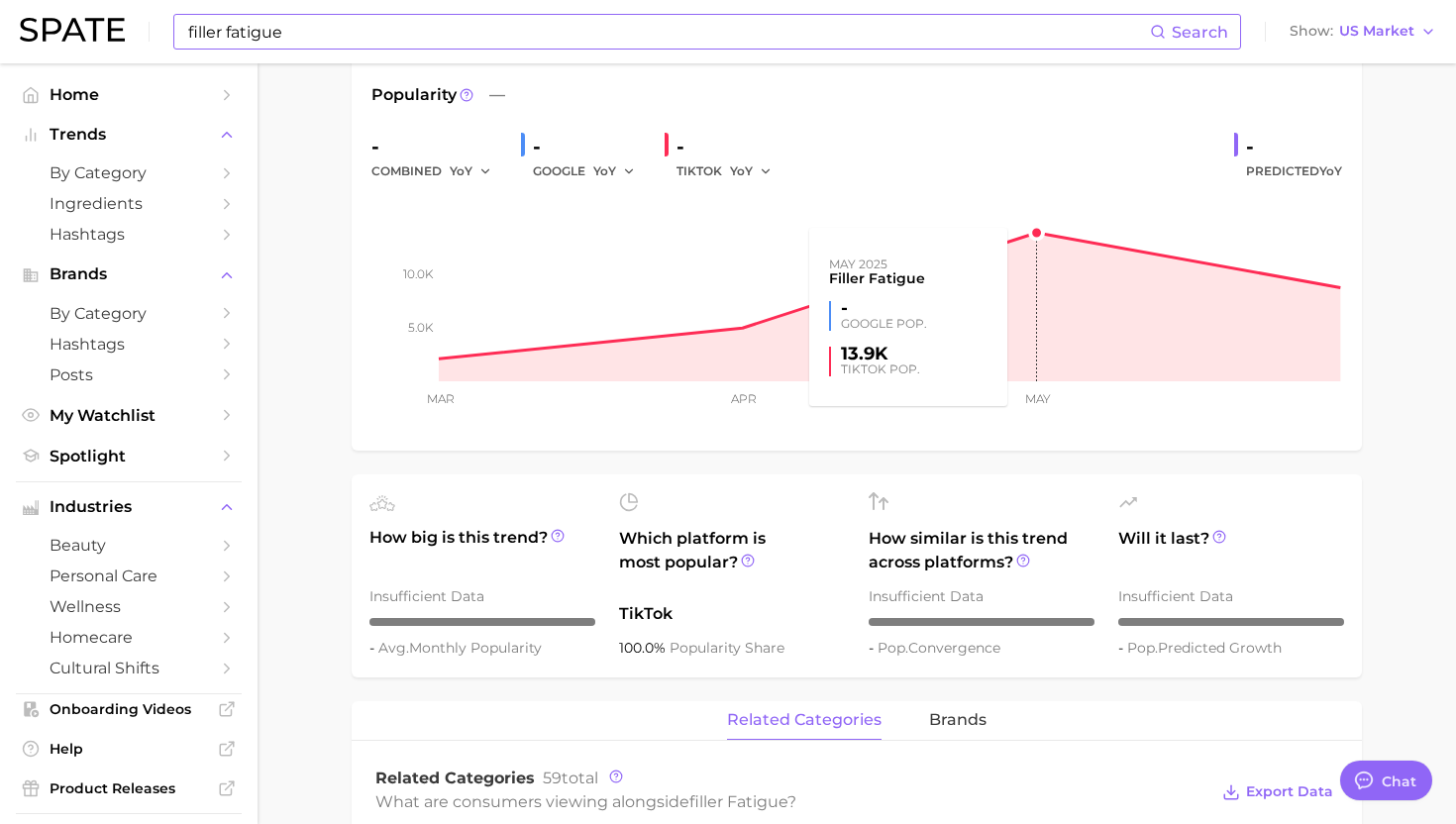 scroll, scrollTop: 0, scrollLeft: 0, axis: both 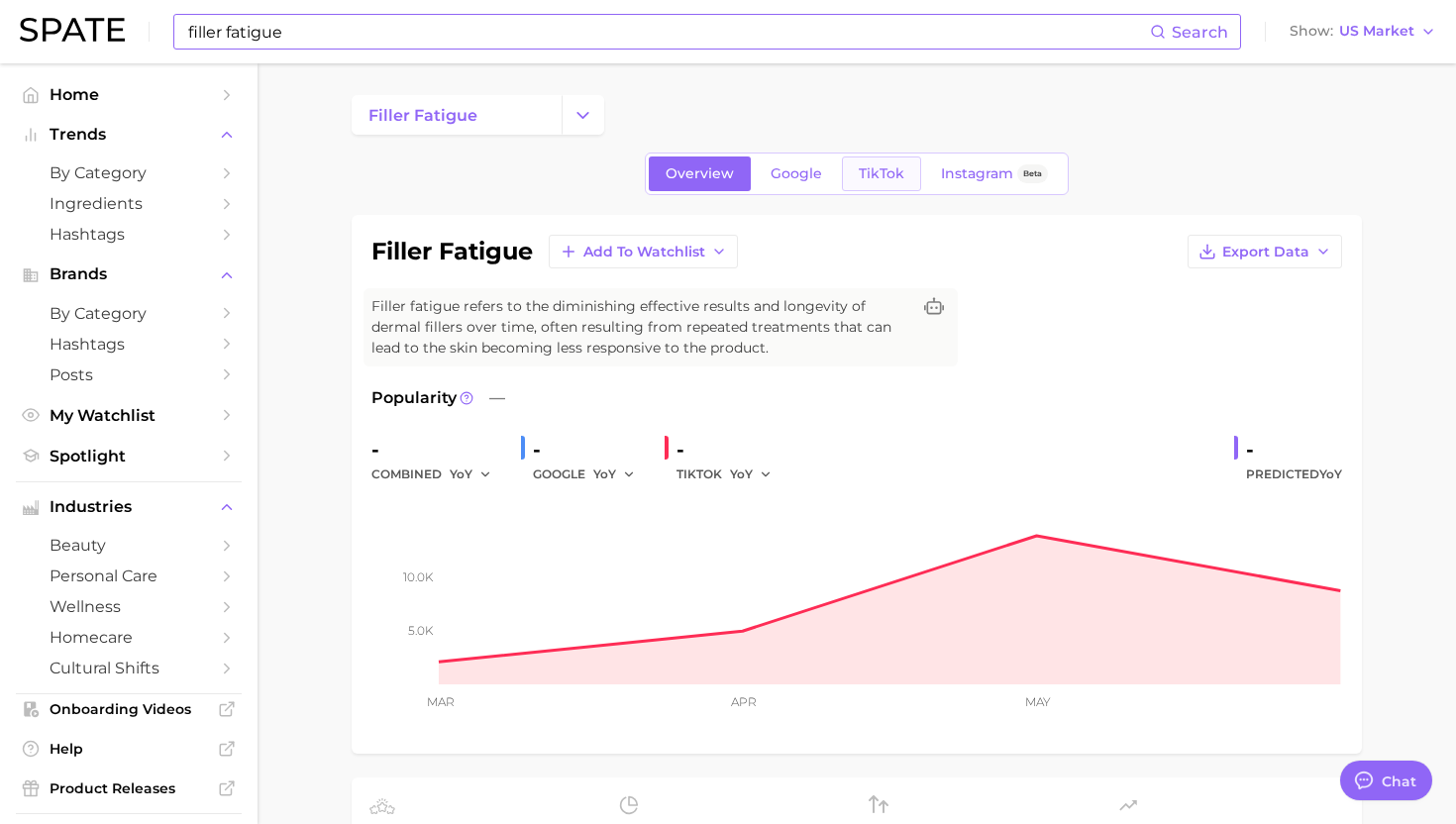 click on "TikTok" at bounding box center (882, 173) 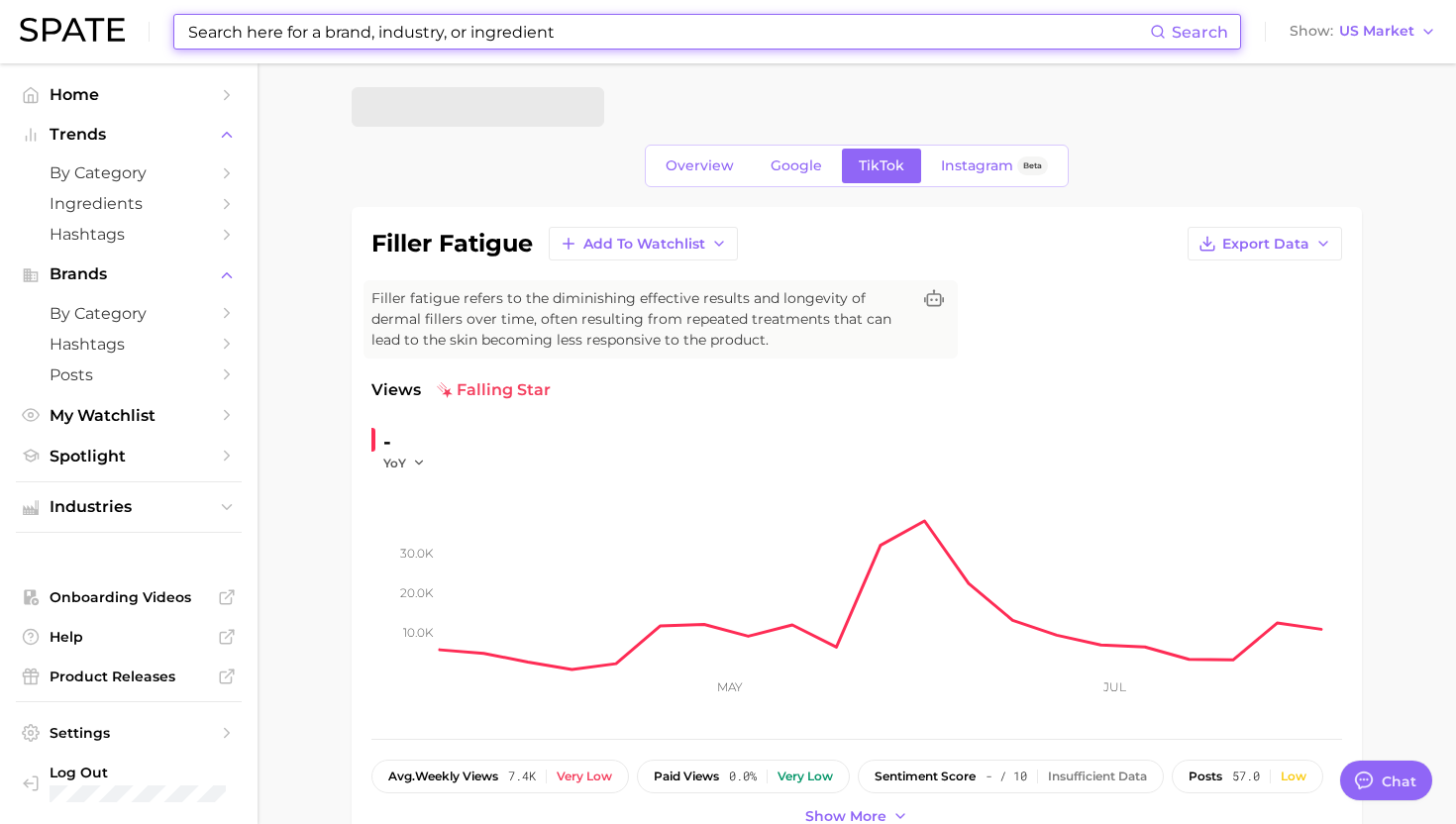 scroll, scrollTop: 0, scrollLeft: 0, axis: both 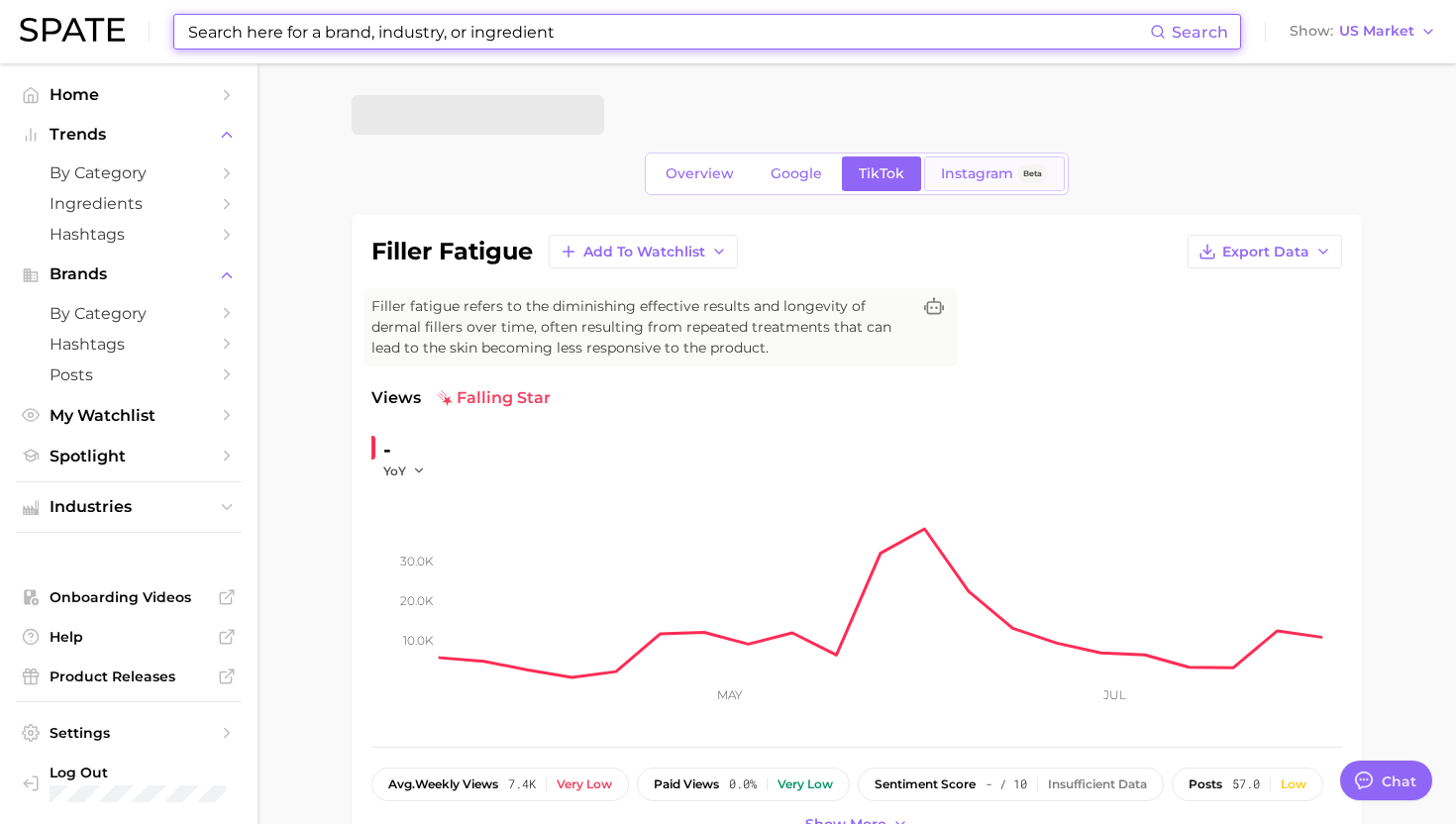 click on "Beta" at bounding box center [1032, 173] 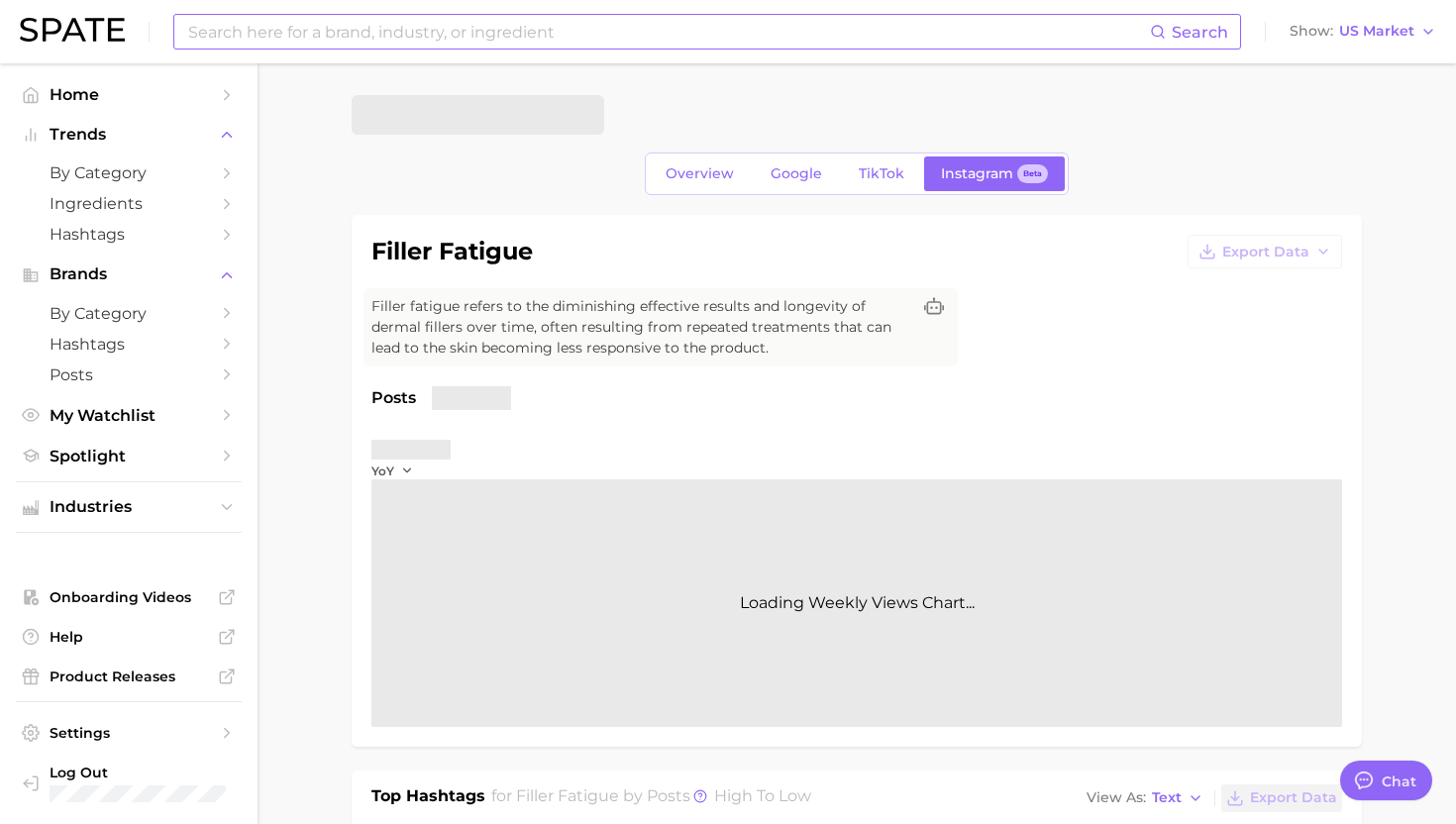 scroll, scrollTop: 0, scrollLeft: 0, axis: both 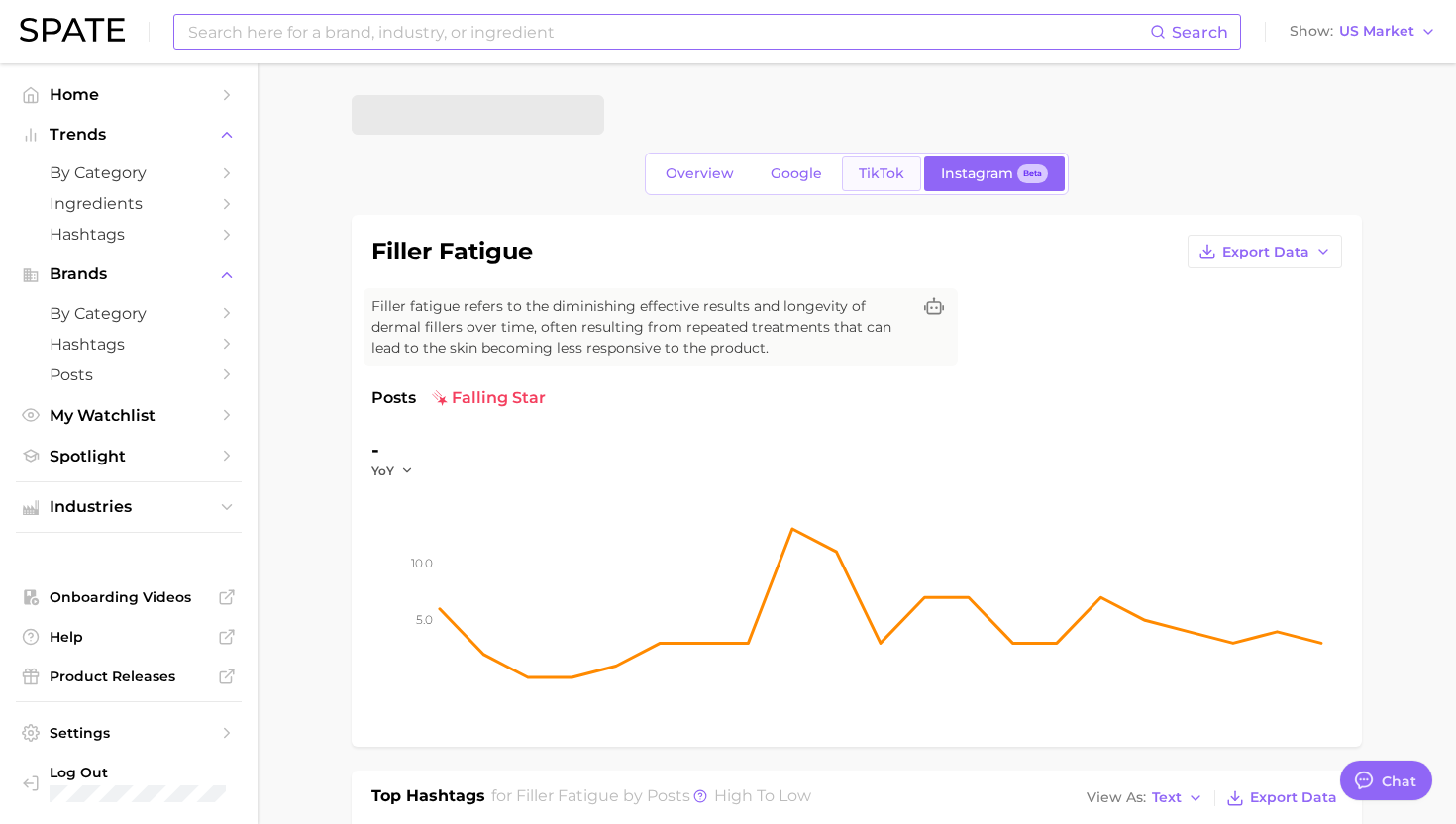 click on "TikTok" at bounding box center (882, 173) 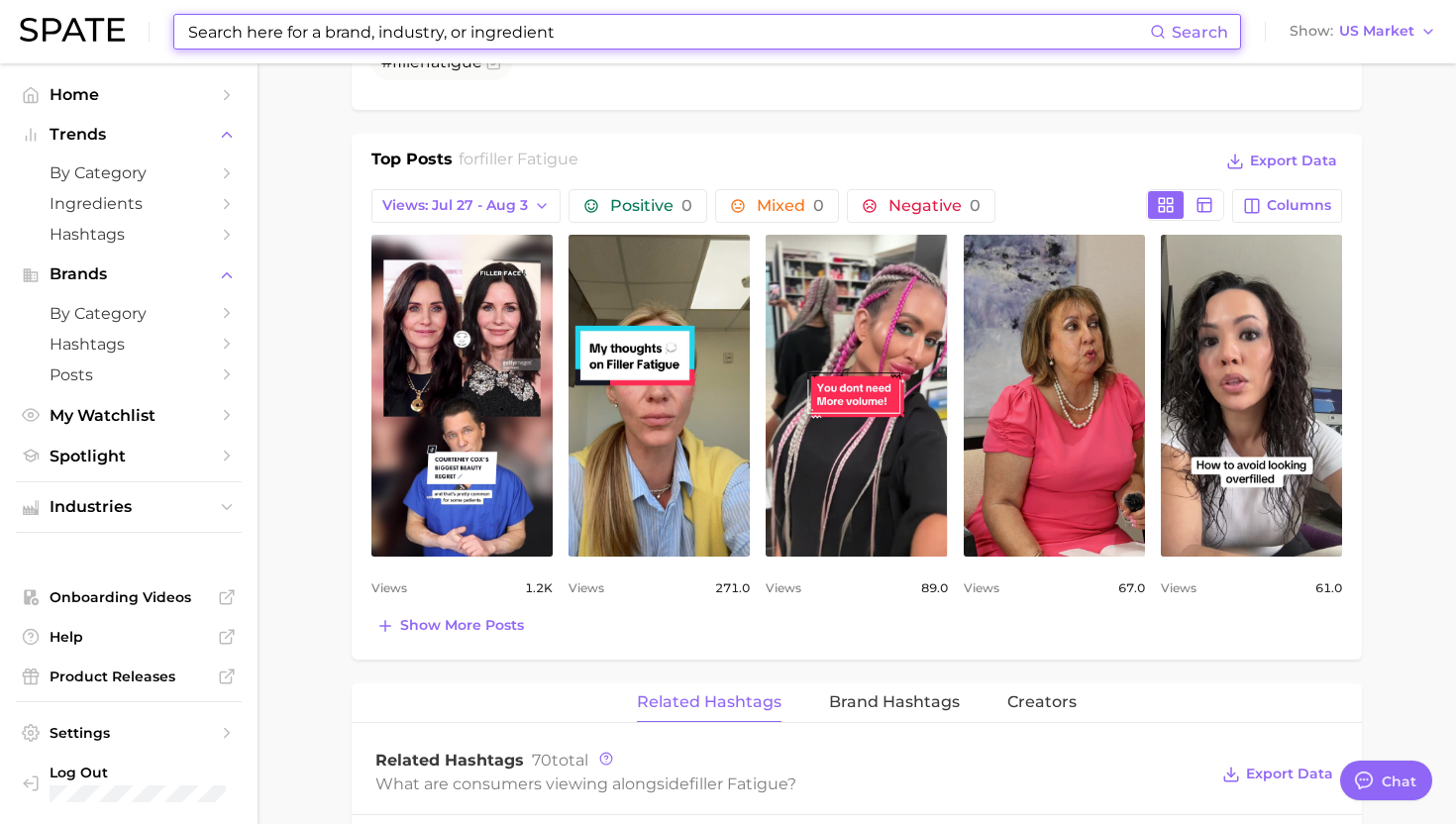 scroll, scrollTop: 913, scrollLeft: 0, axis: vertical 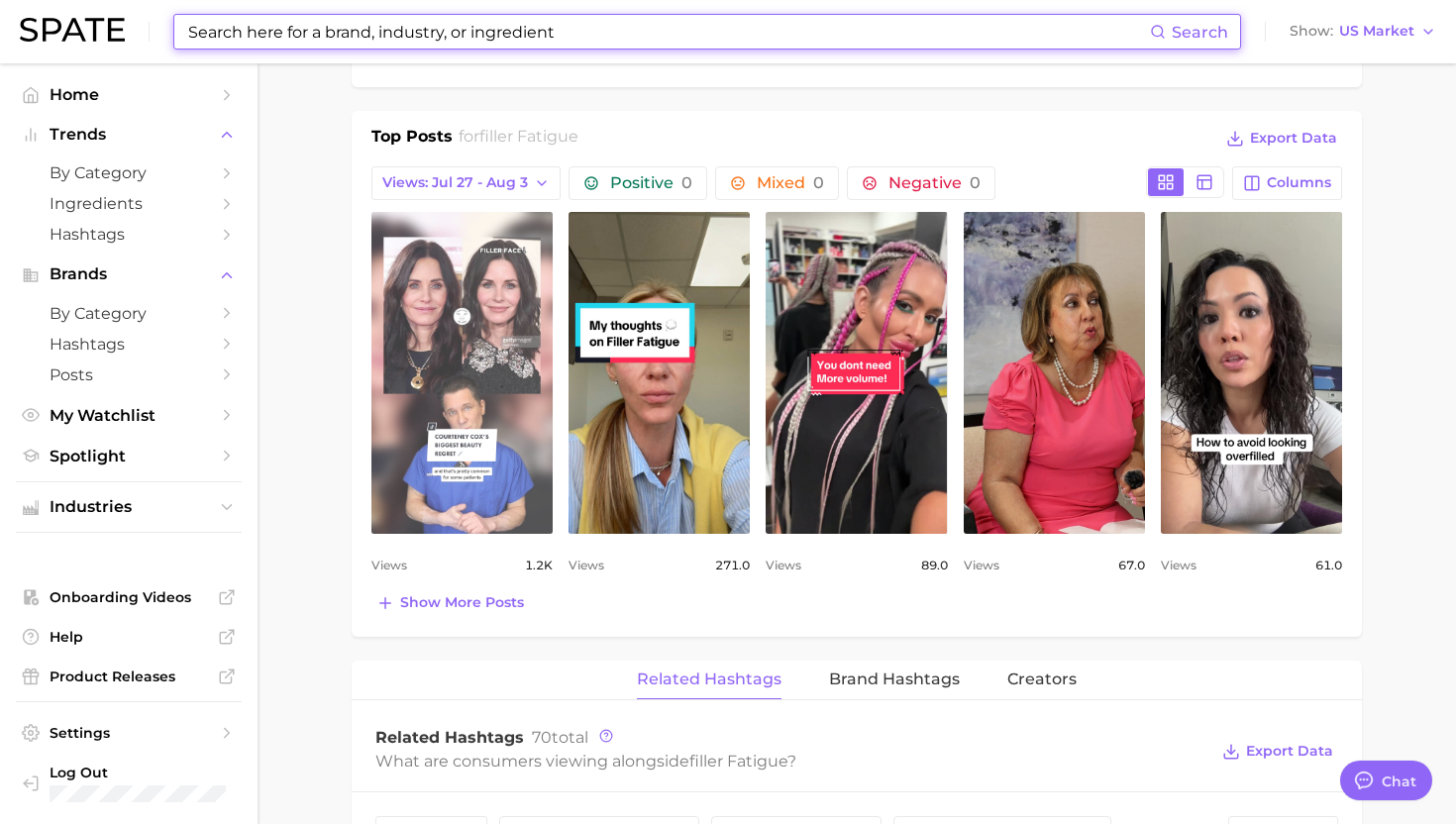 click on "view post on TikTok" at bounding box center (462, 372) 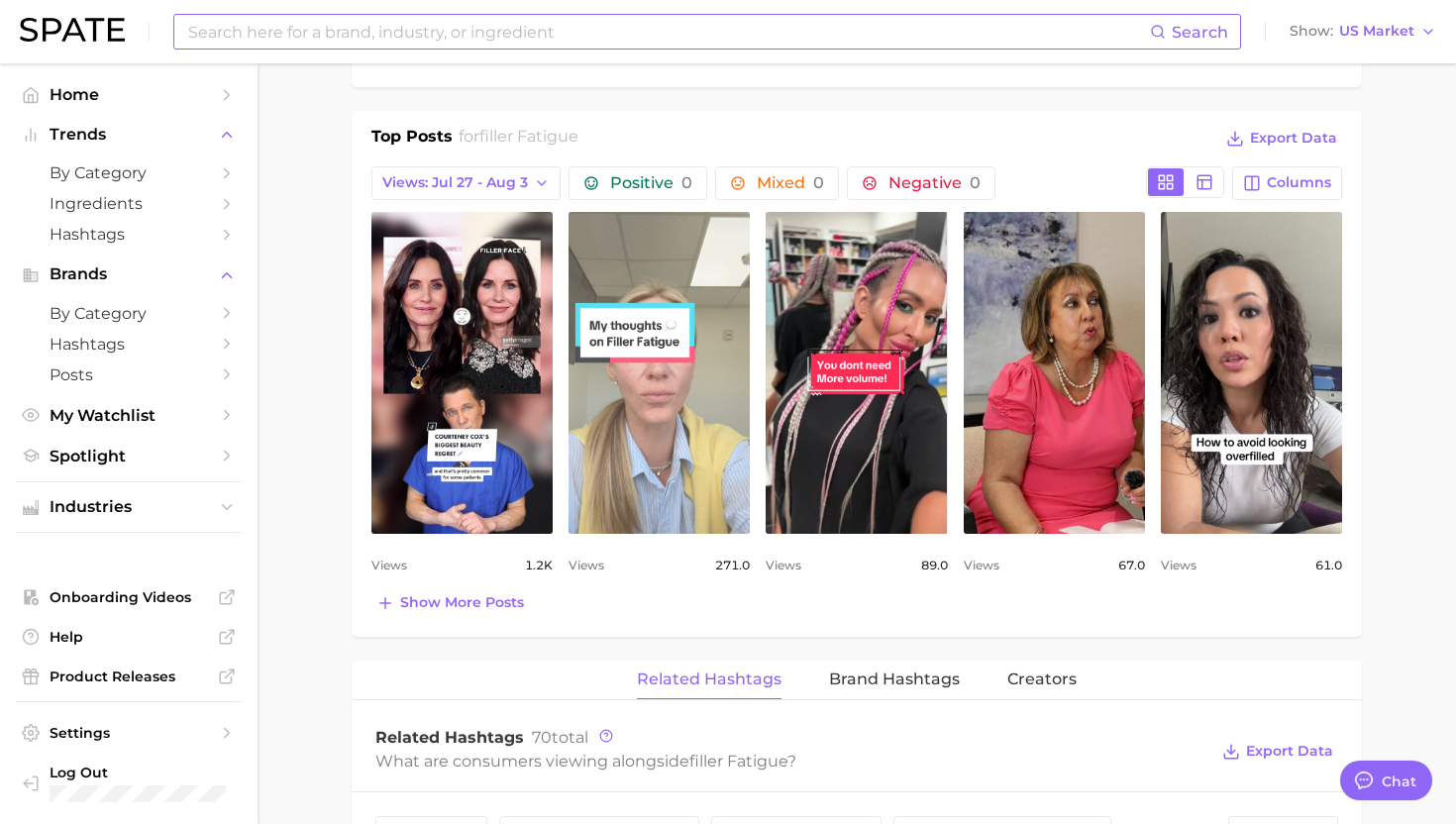 click on "view post on TikTok" at bounding box center (659, 372) 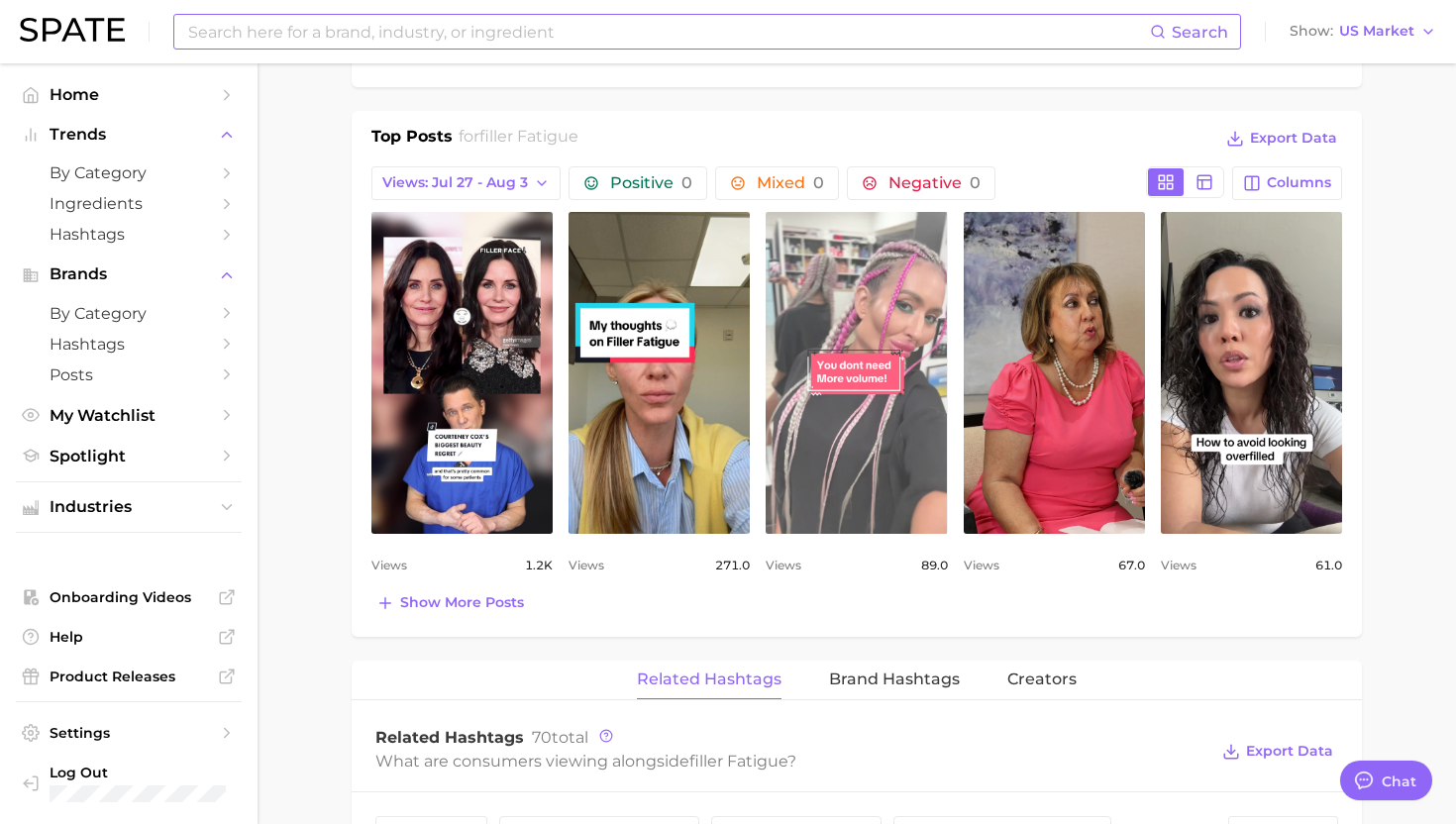 click on "view post on TikTok" at bounding box center [856, 372] 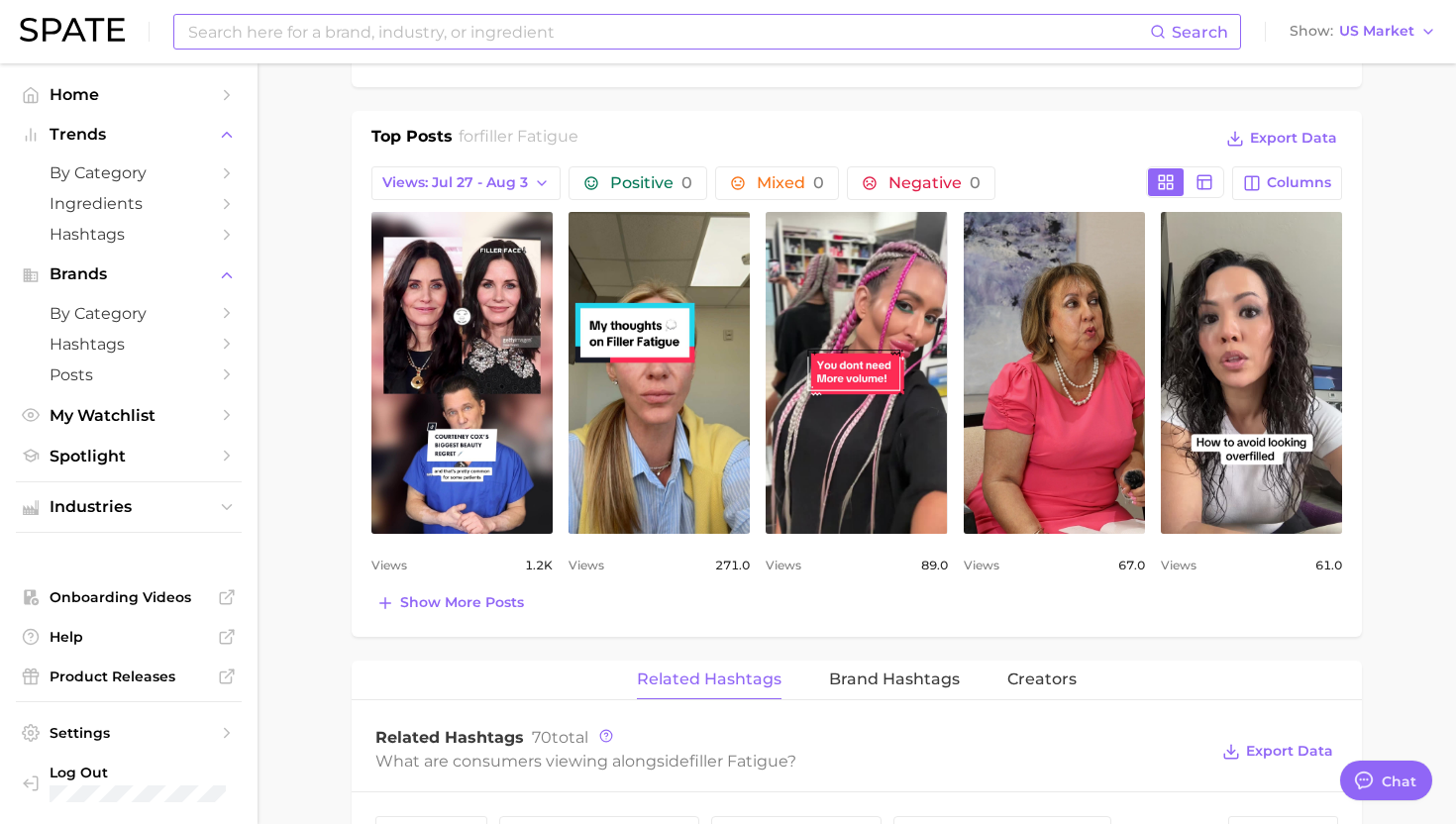click on "Top Posts for  filler fatigue Export Data Views: [MONTH] [DAY] - [MONTH] [DAY] Positive 0 Mixed 0 Negative 0 Columns view post on TikTok Views 1.2k view post on TikTok Views 271.0 view post on TikTok Views 89.0 view post on TikTok Views 67.0 view post on TikTok Views 61.0 Show more posts" at bounding box center [857, 373] 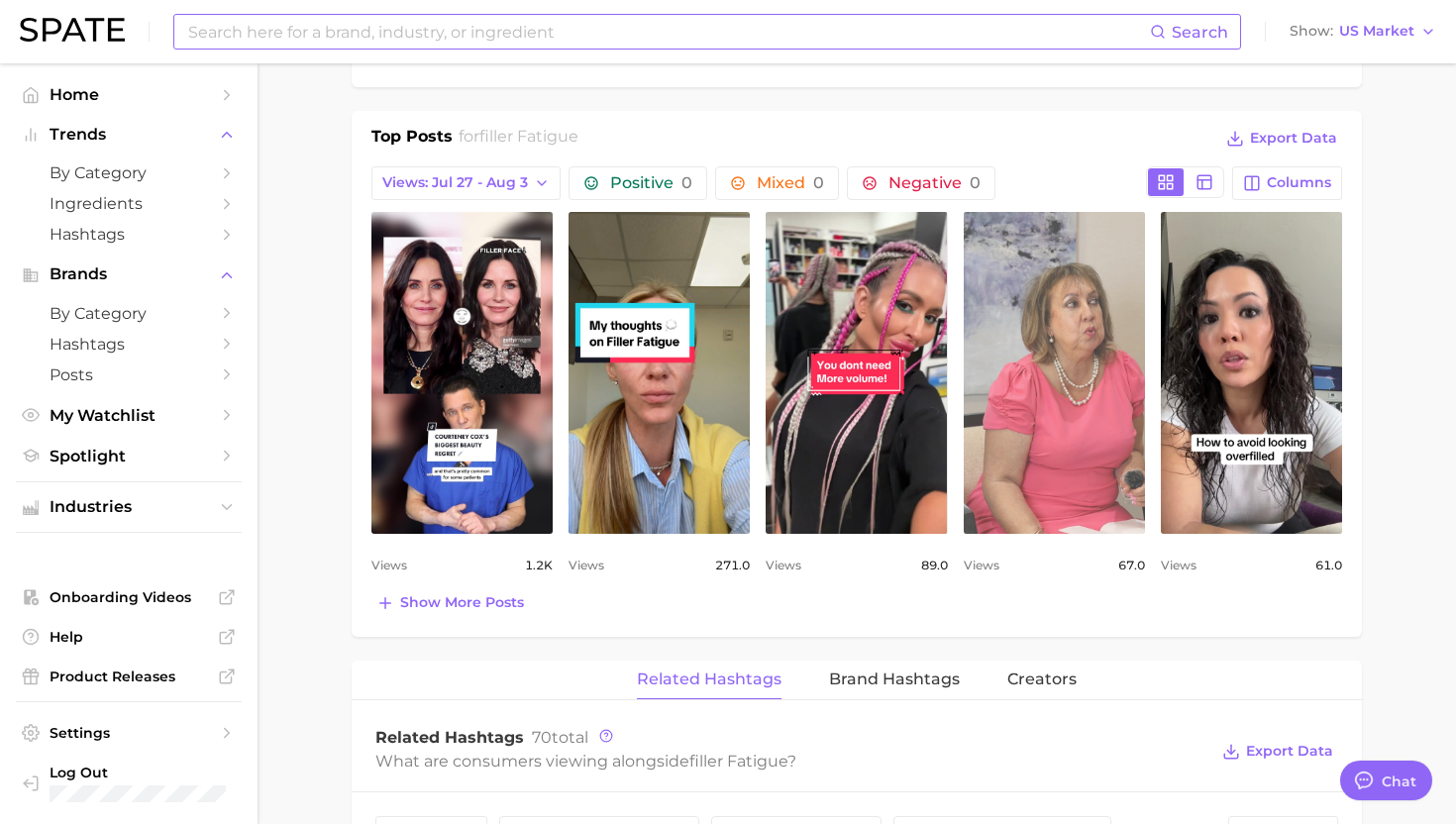click on "view post on TikTok" at bounding box center (1054, 372) 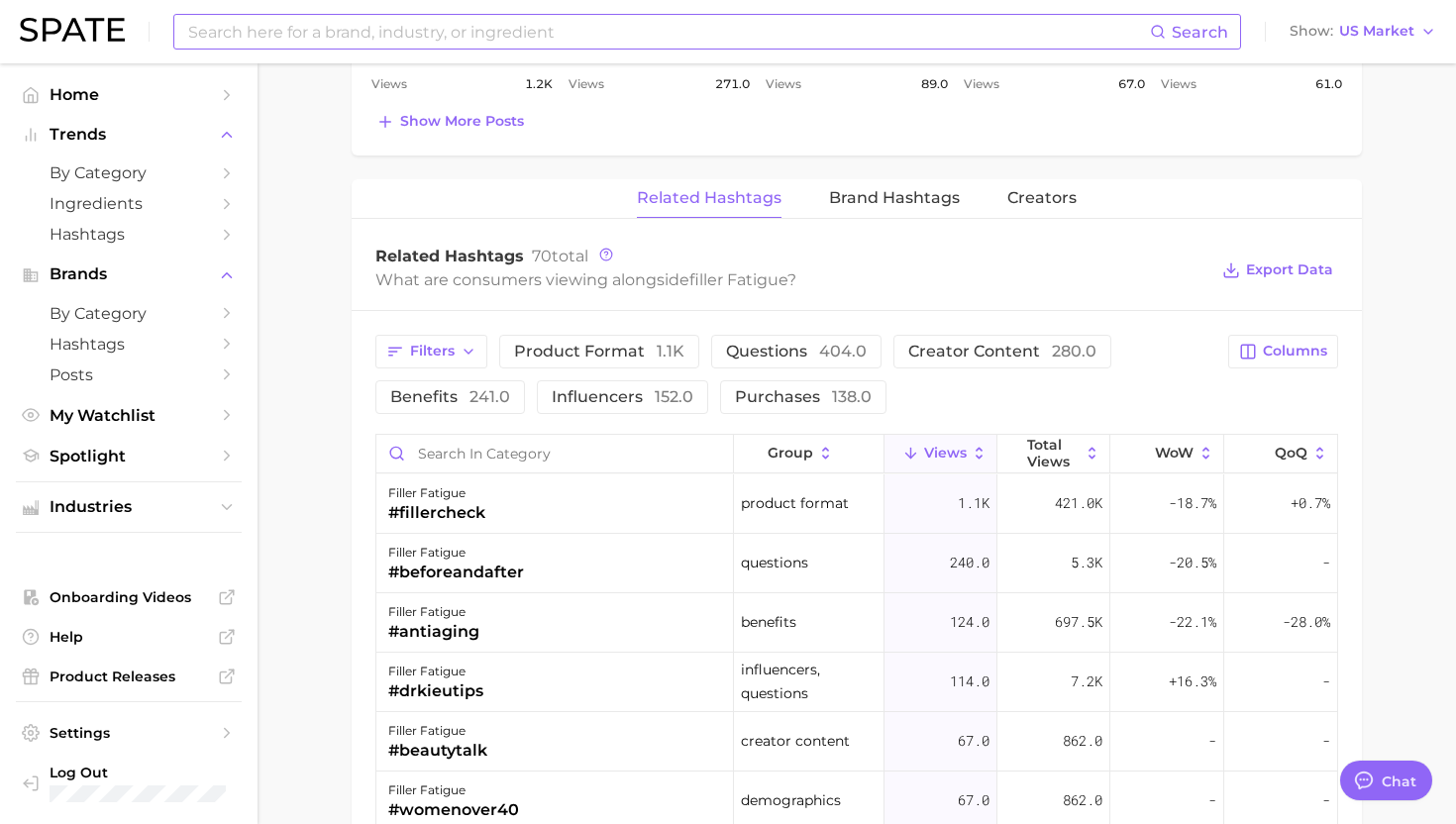 scroll, scrollTop: 1396, scrollLeft: 0, axis: vertical 